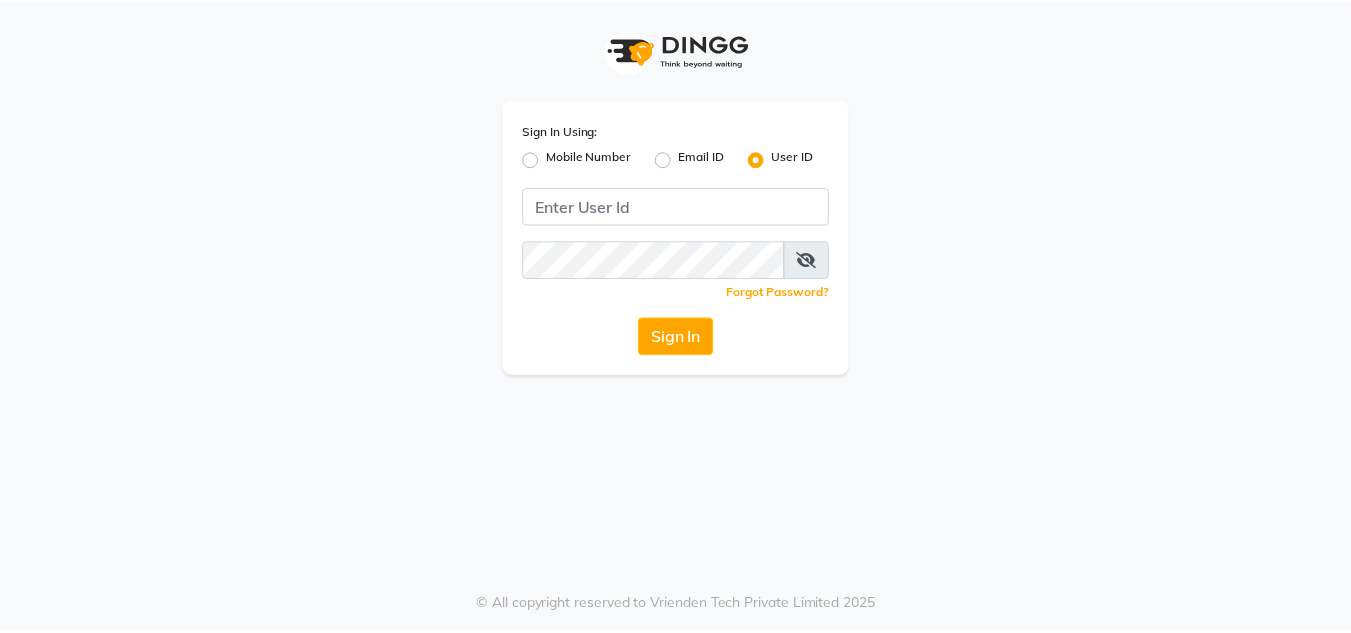 scroll, scrollTop: 0, scrollLeft: 0, axis: both 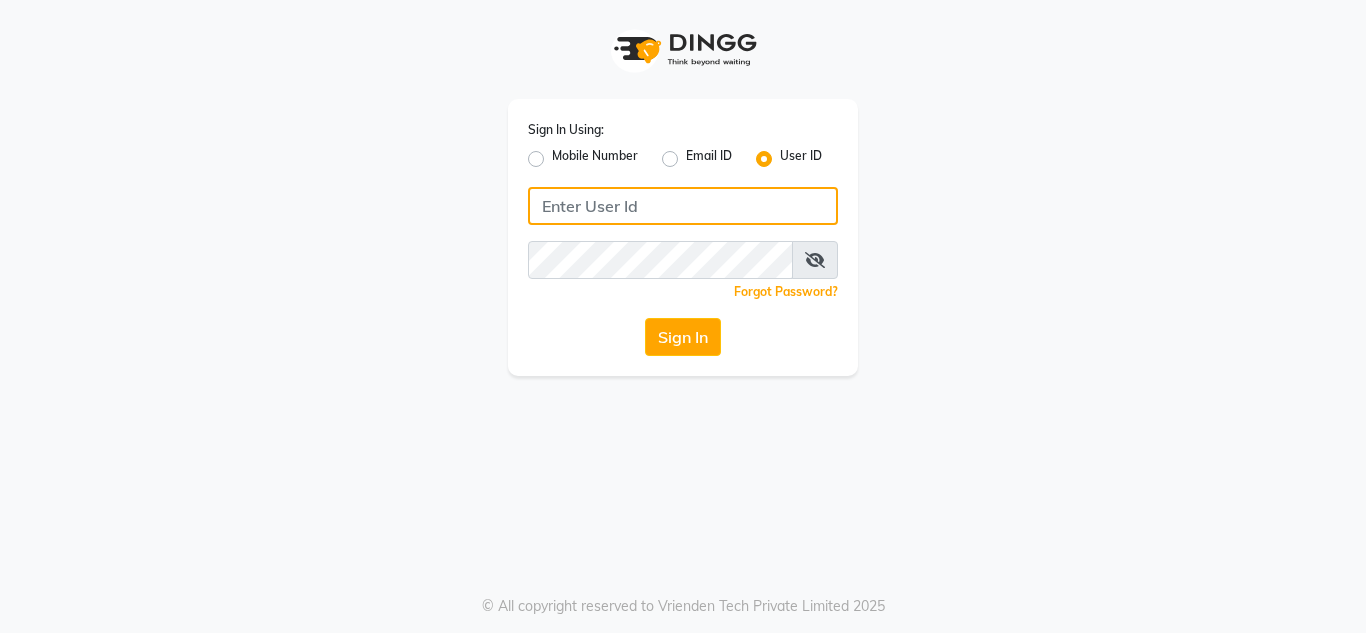 type on "sakurasalon" 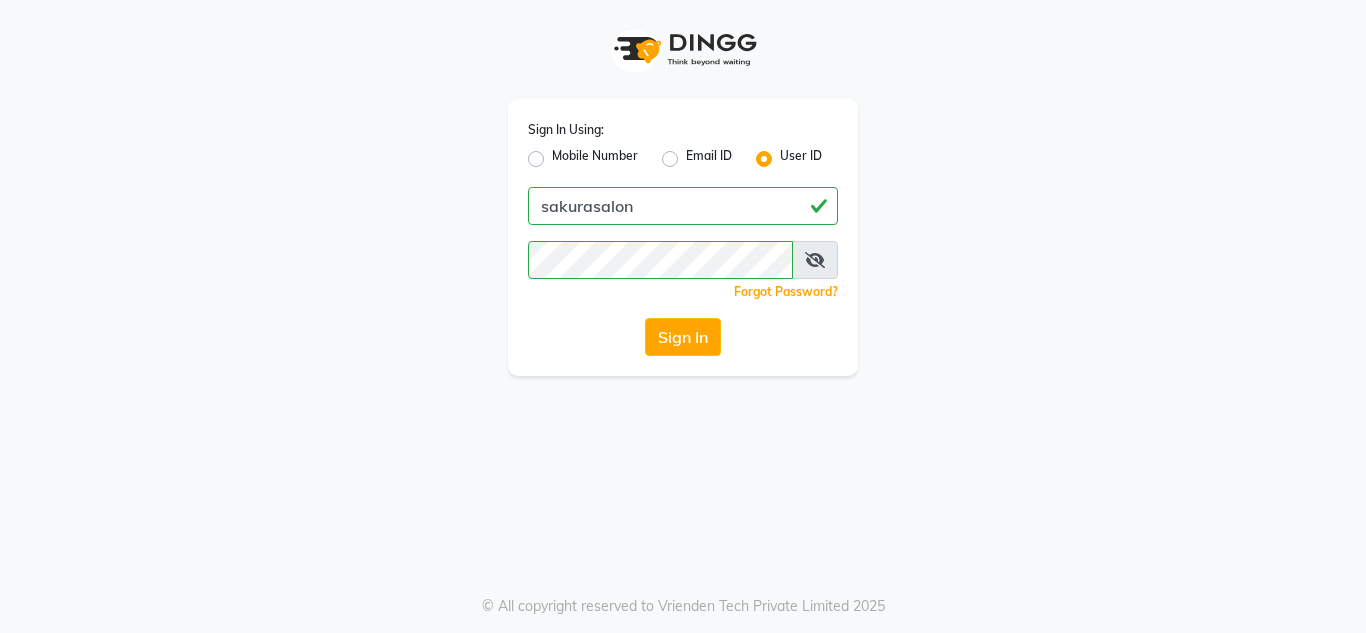 click at bounding box center [815, 260] 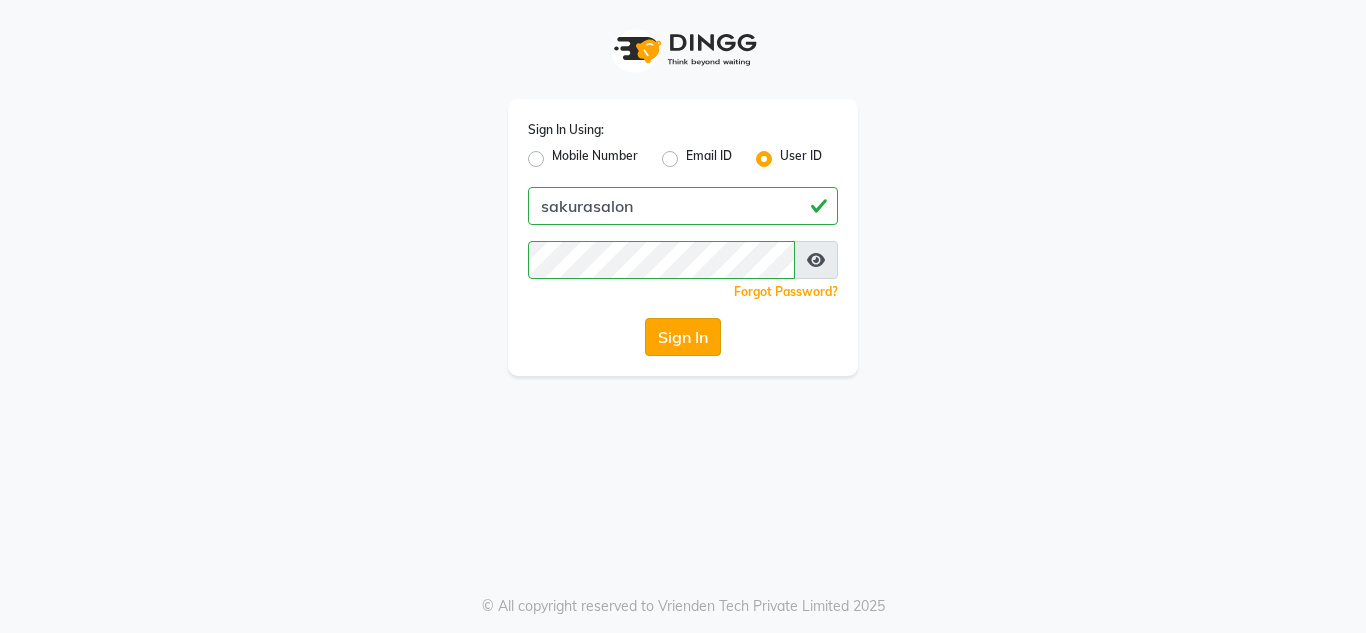 click on "Sign In" 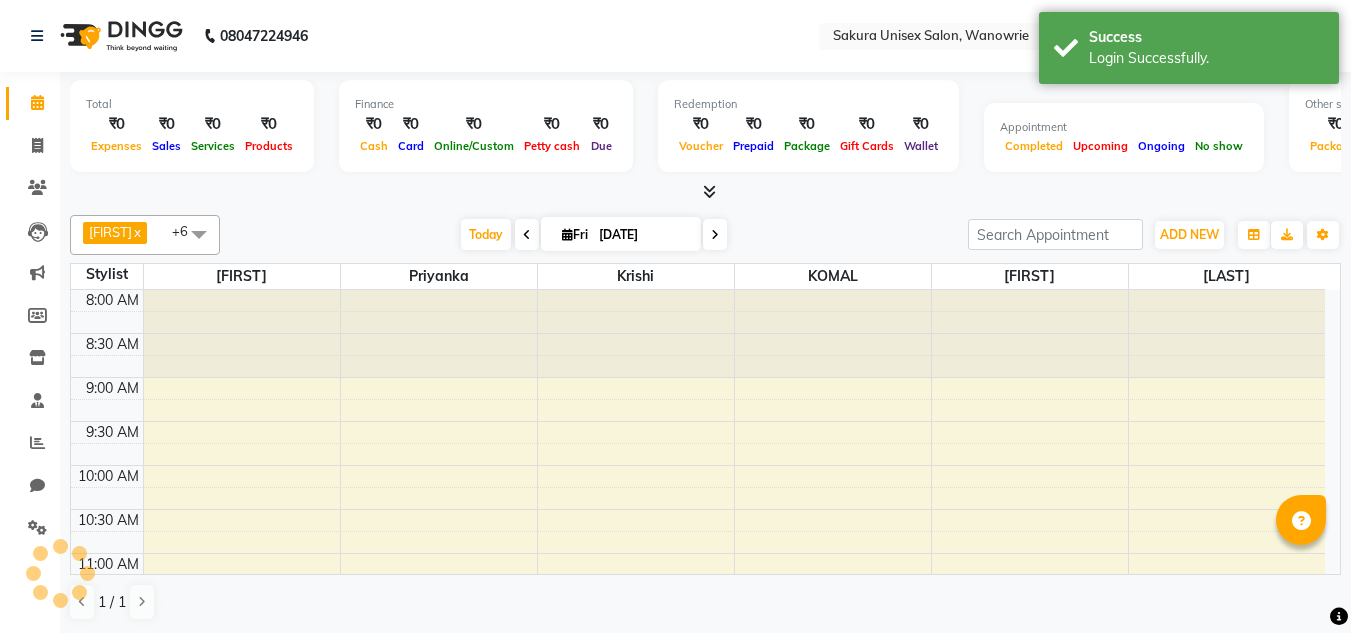 scroll, scrollTop: 0, scrollLeft: 0, axis: both 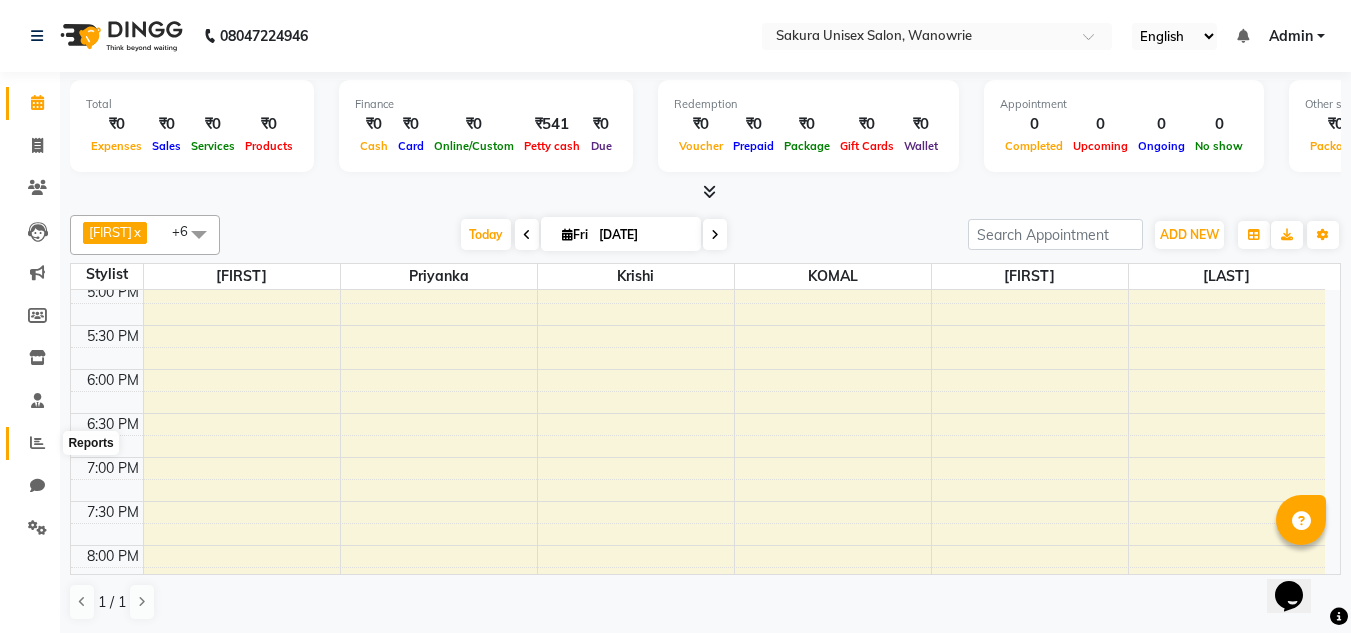 click 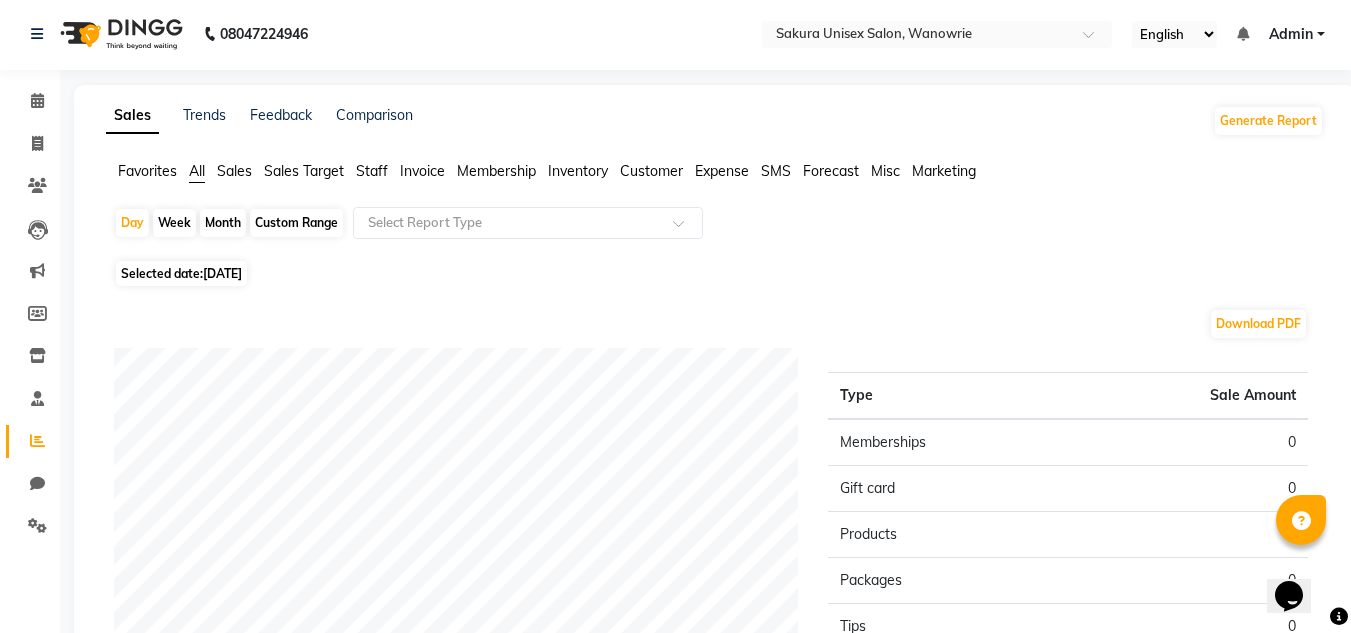 scroll, scrollTop: 0, scrollLeft: 0, axis: both 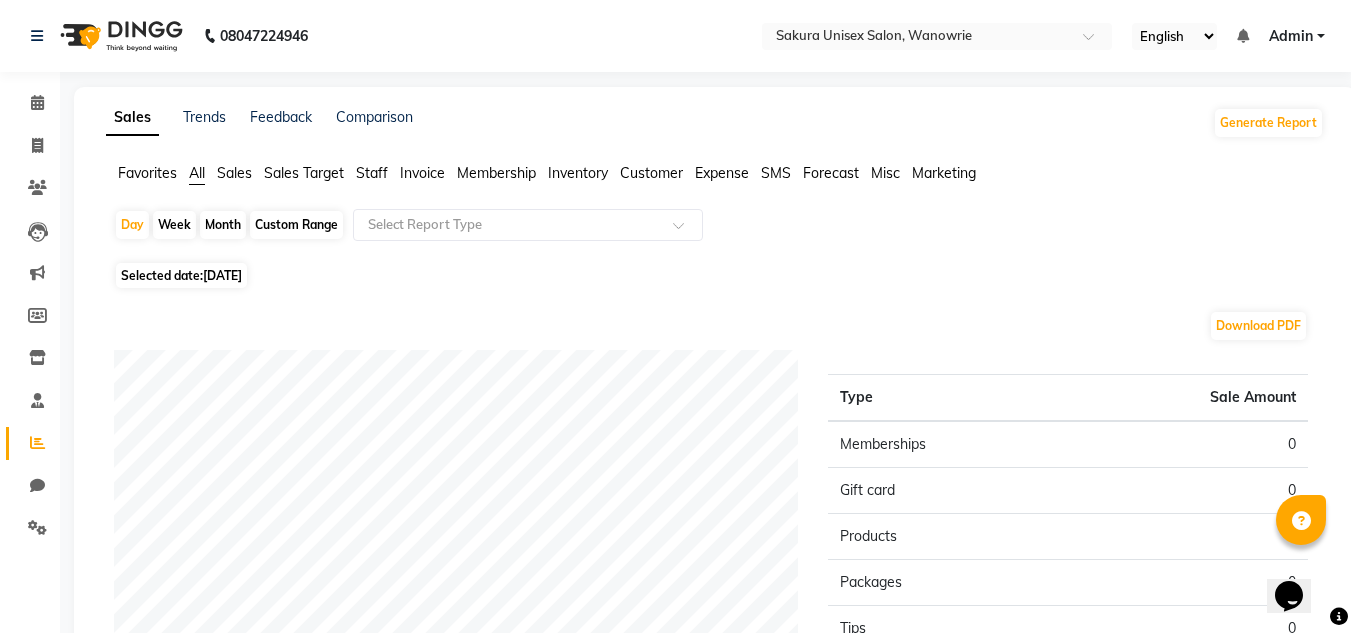 click on "Month" 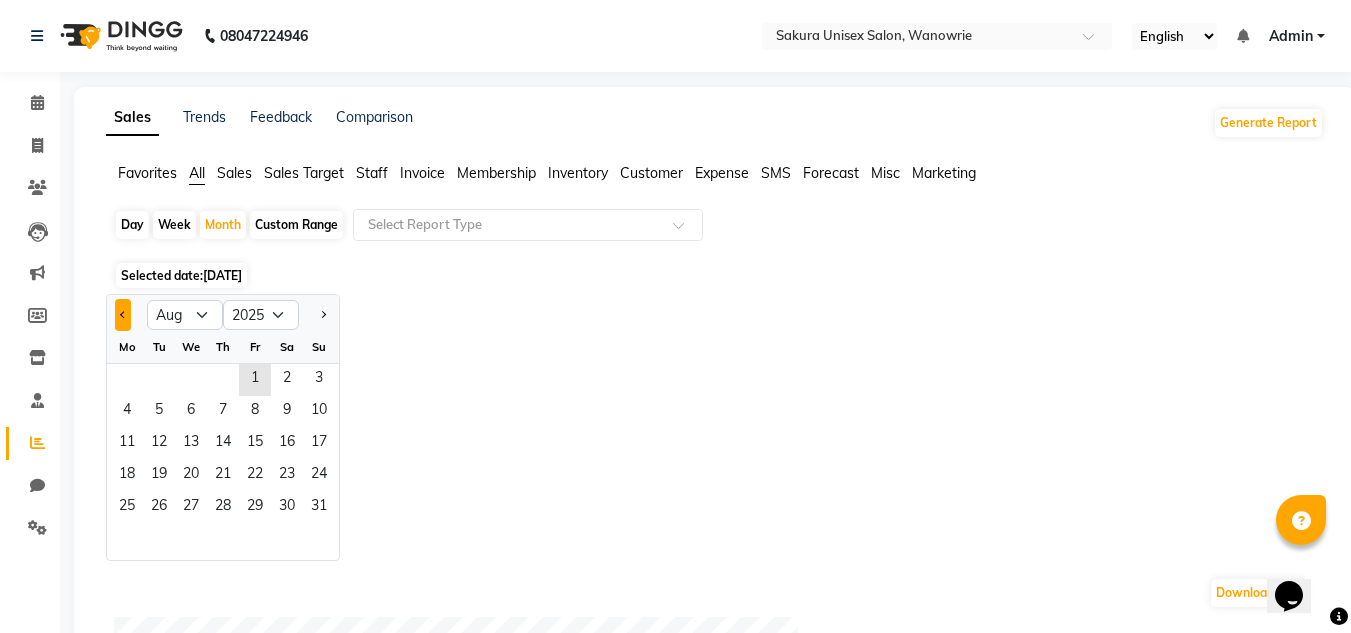 click 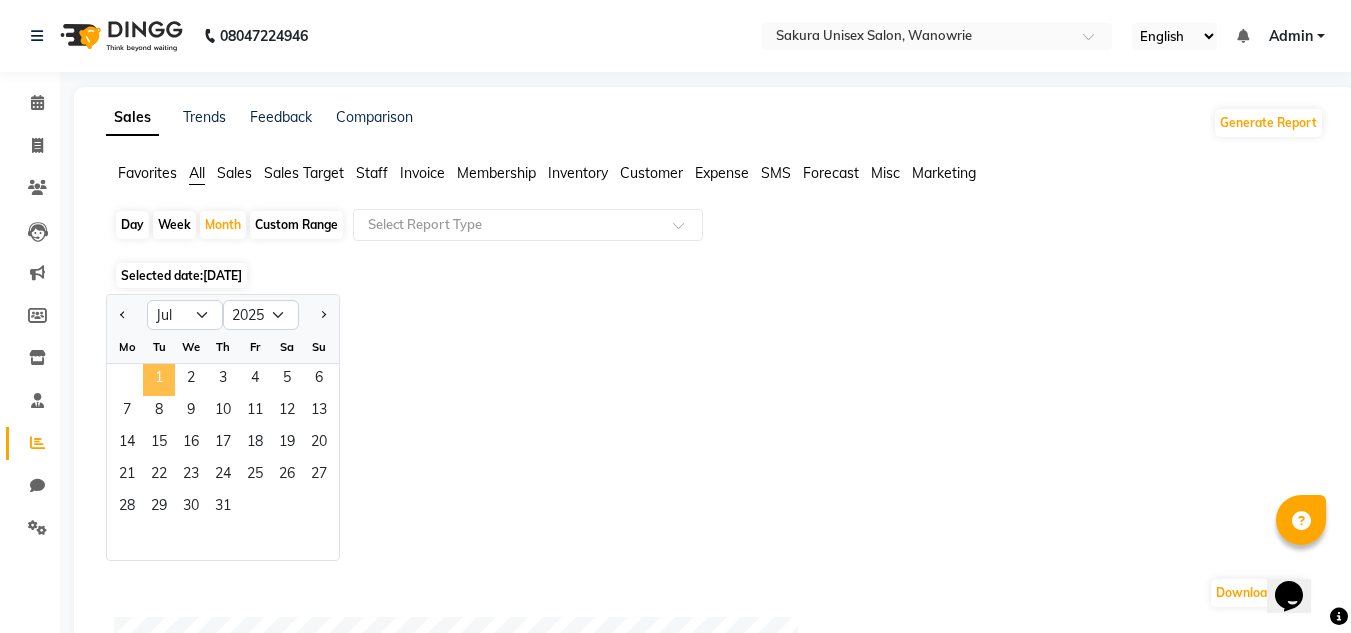 click on "1" 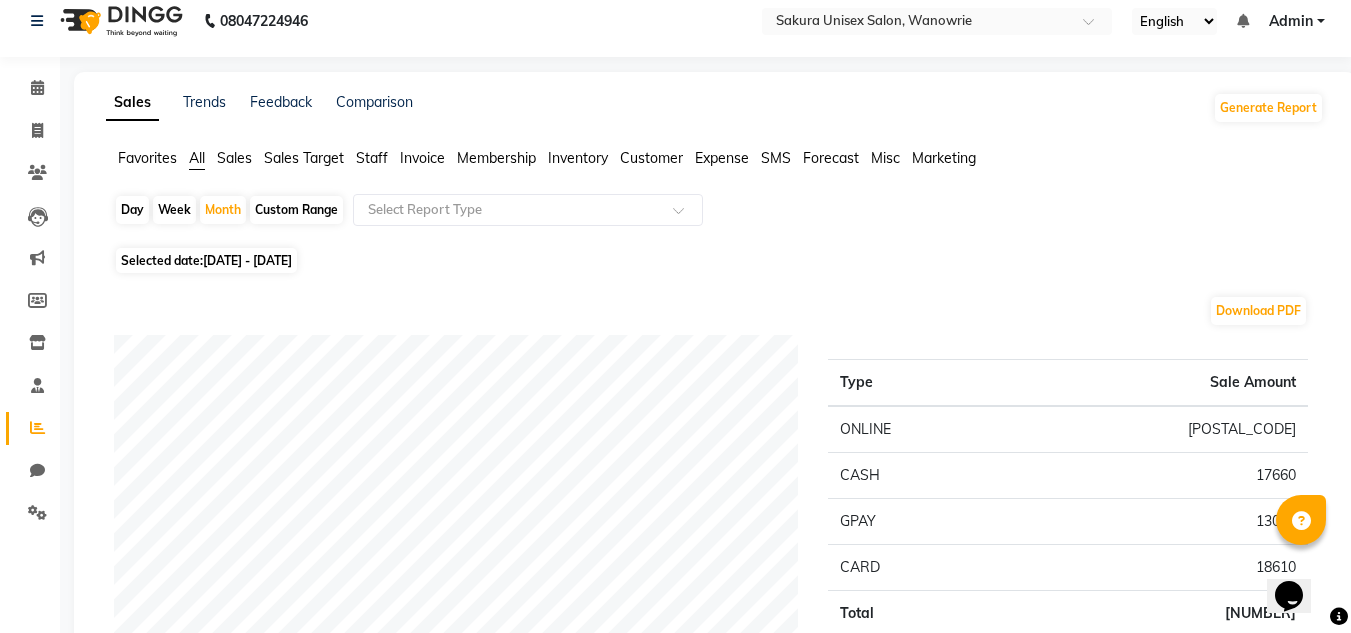 scroll, scrollTop: 0, scrollLeft: 0, axis: both 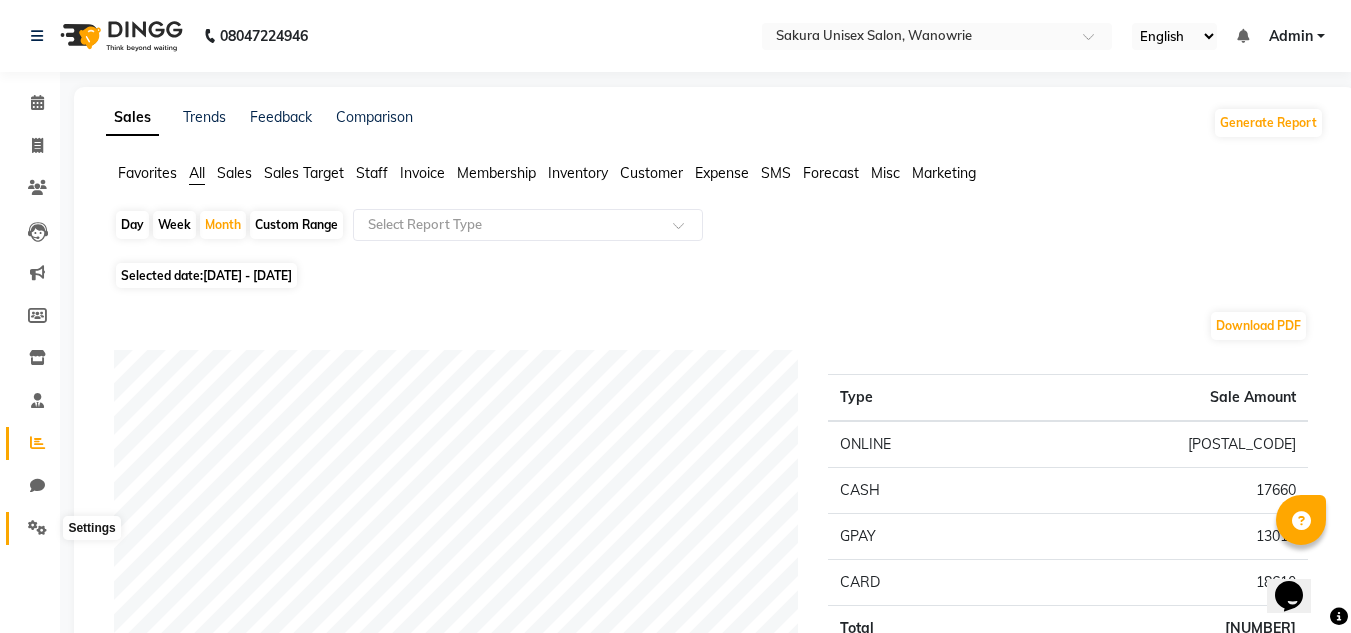 click 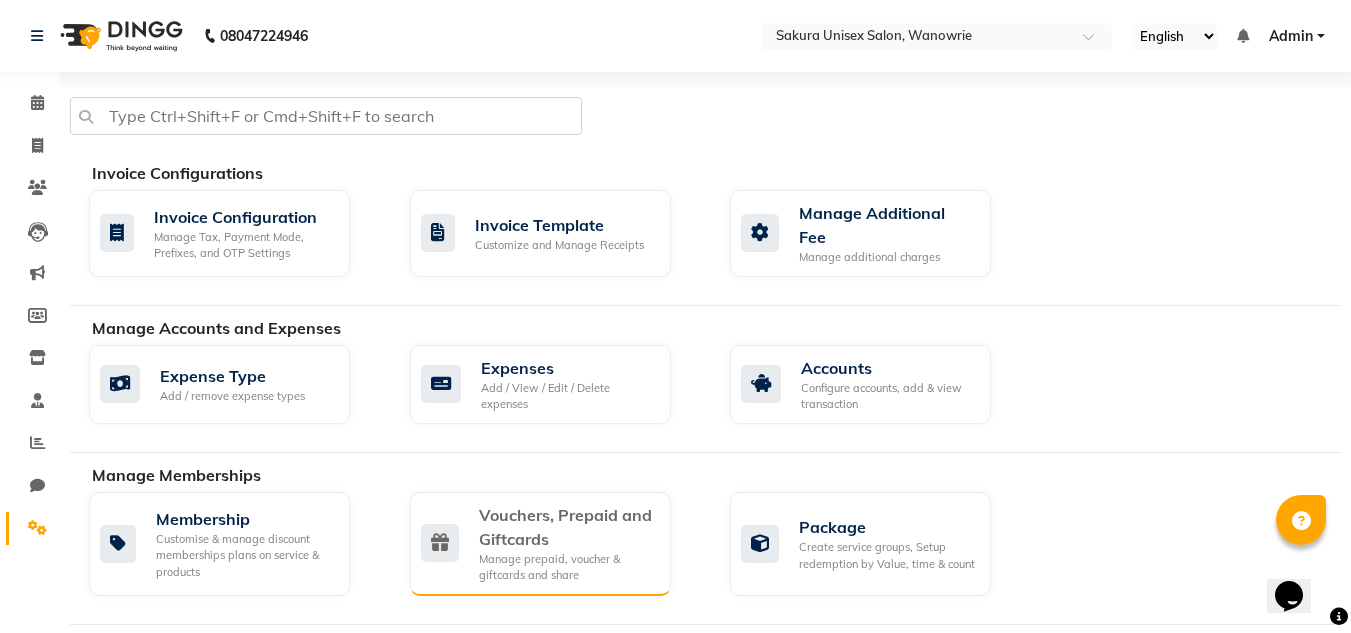 scroll, scrollTop: 200, scrollLeft: 0, axis: vertical 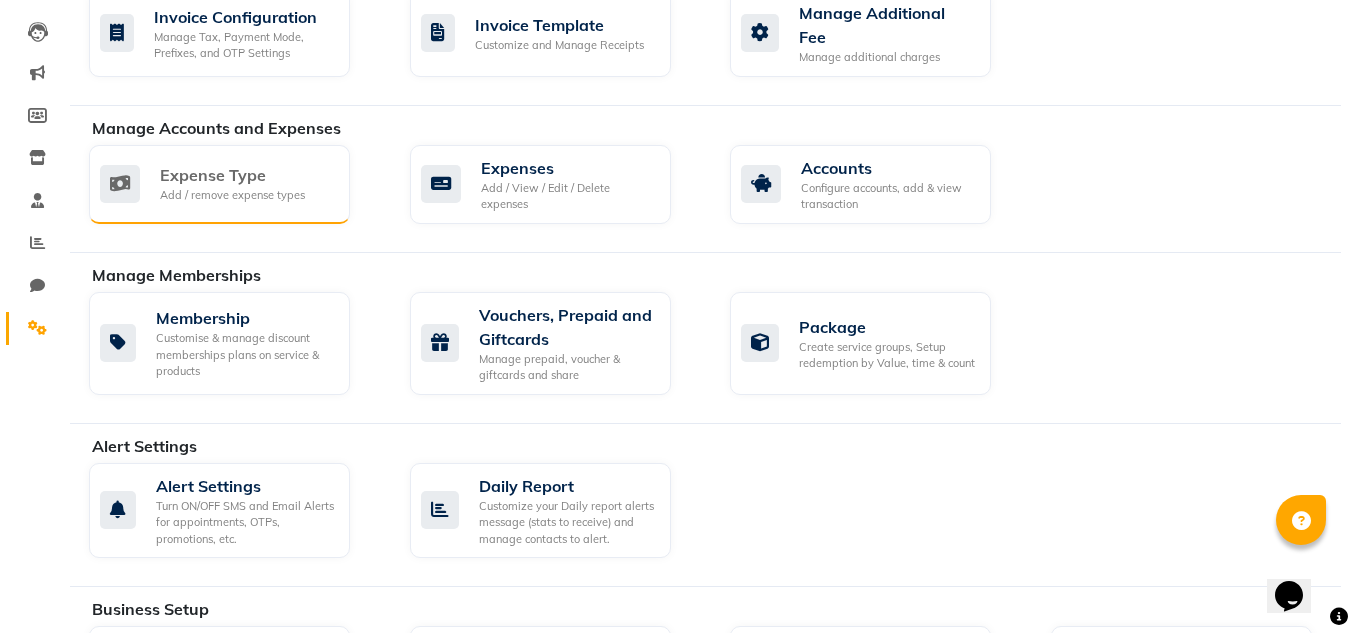 click on "Expense Type Add / remove expense types" 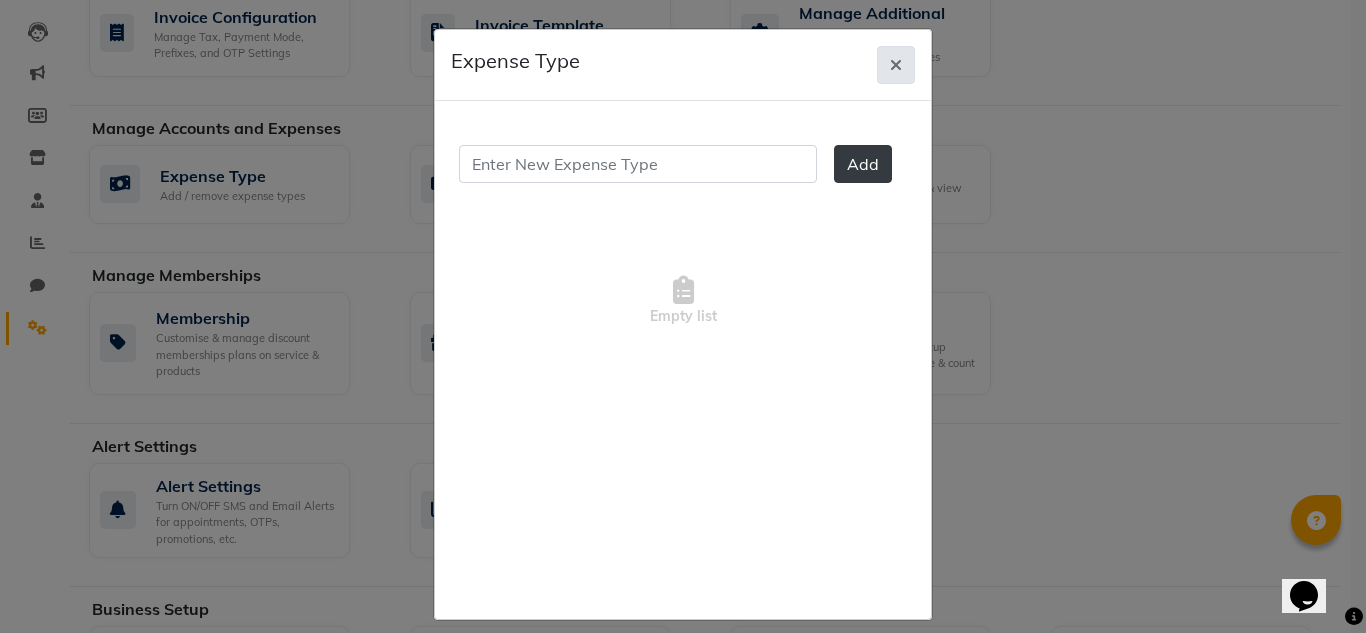 click 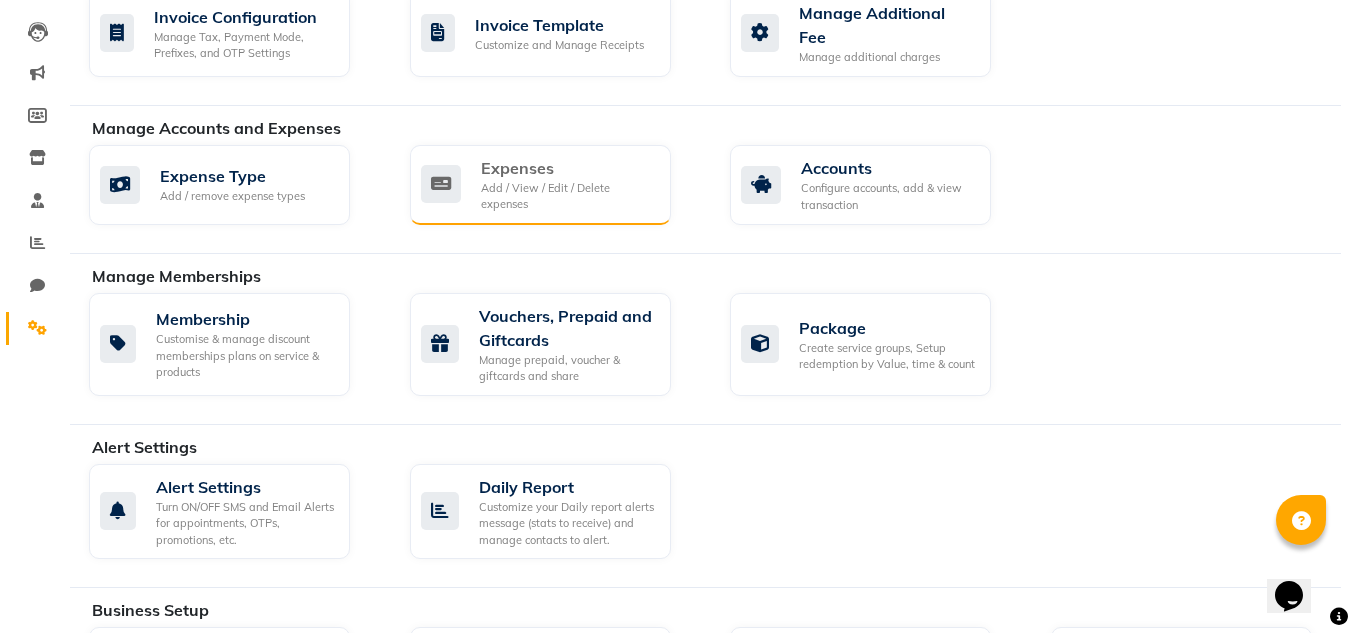 click on "Add / View / Edit / Delete expenses" 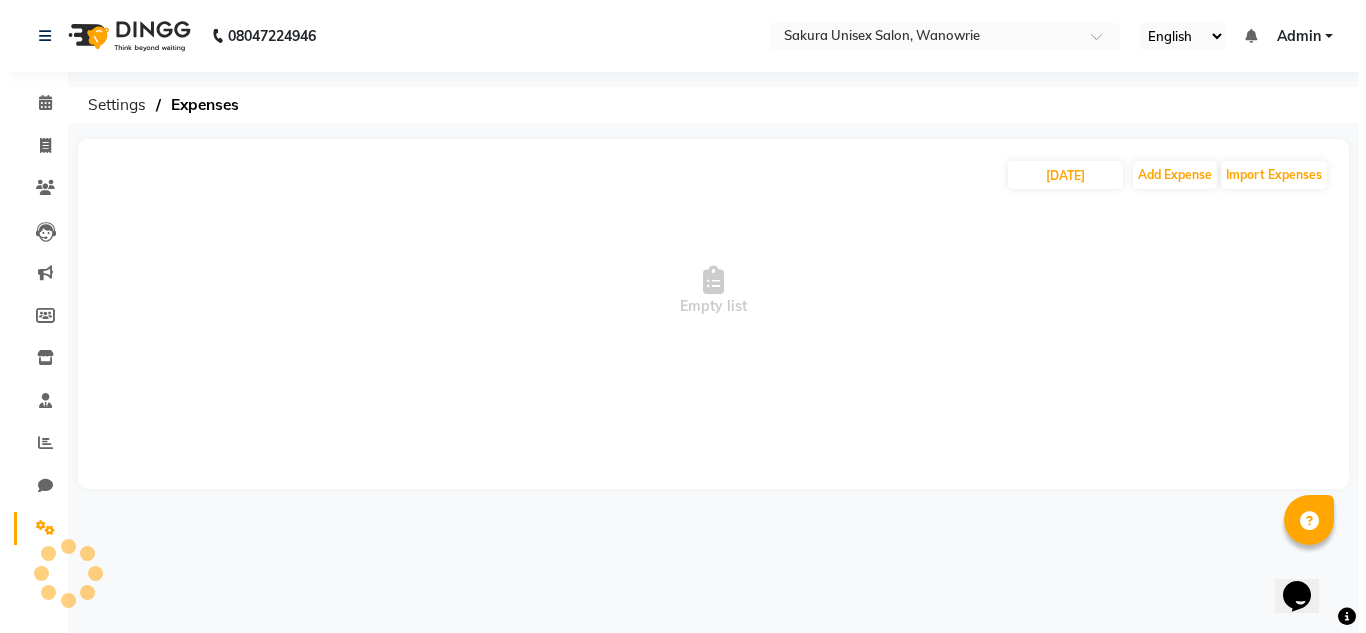 scroll, scrollTop: 0, scrollLeft: 0, axis: both 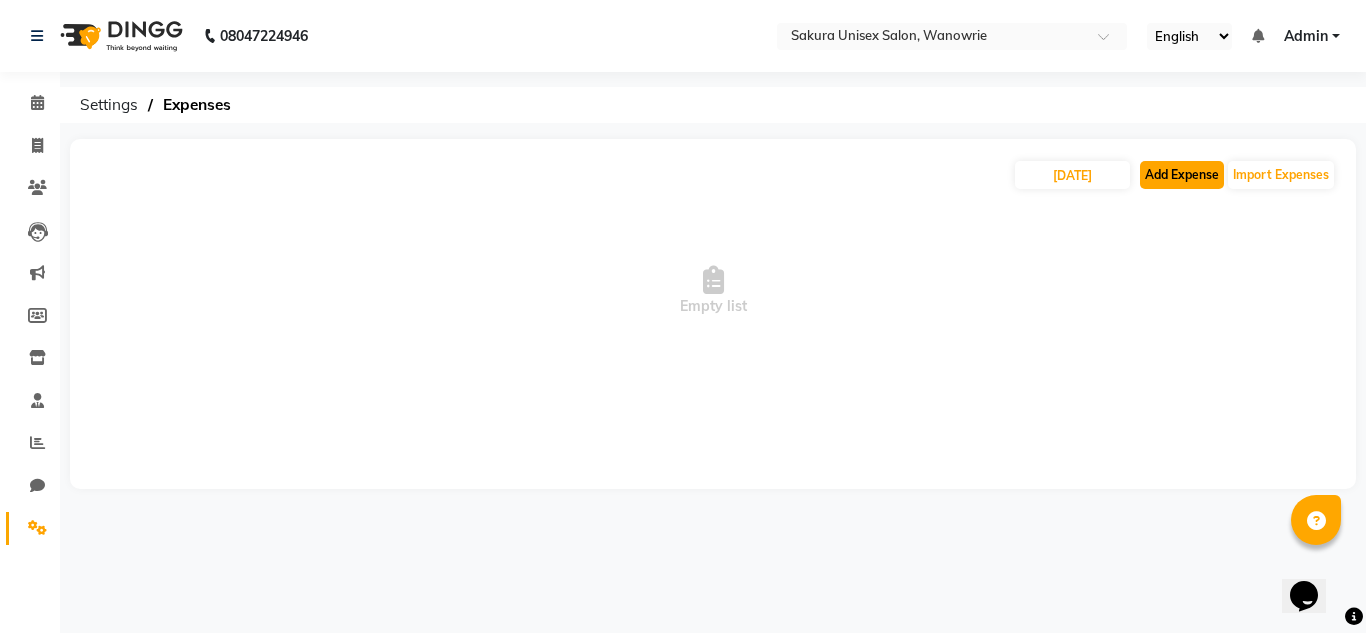 click on "Add Expense" 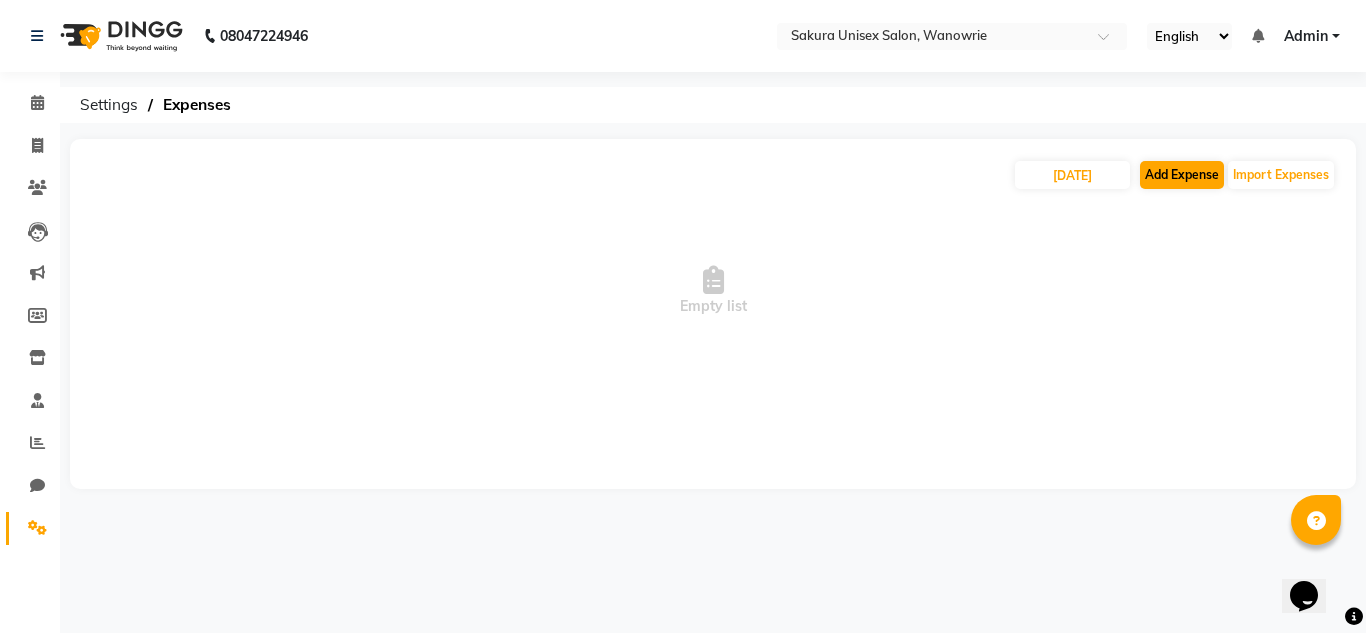 select on "1" 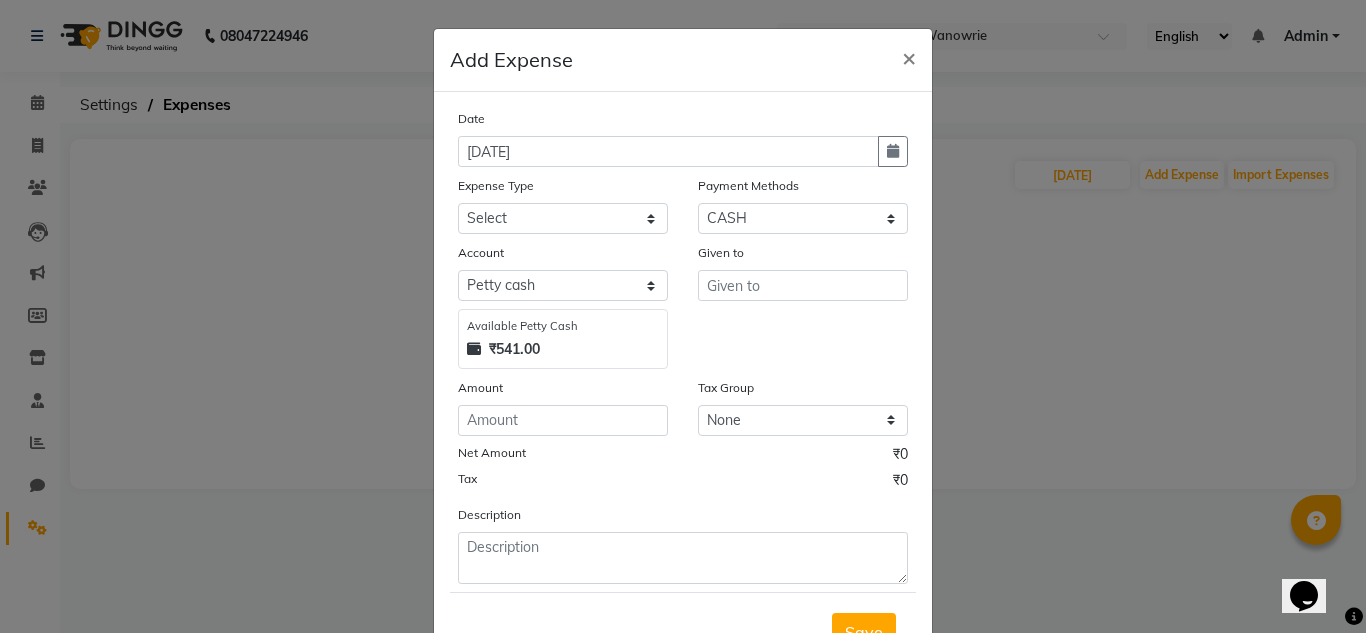 drag, startPoint x: 877, startPoint y: 147, endPoint x: 869, endPoint y: 157, distance: 12.806249 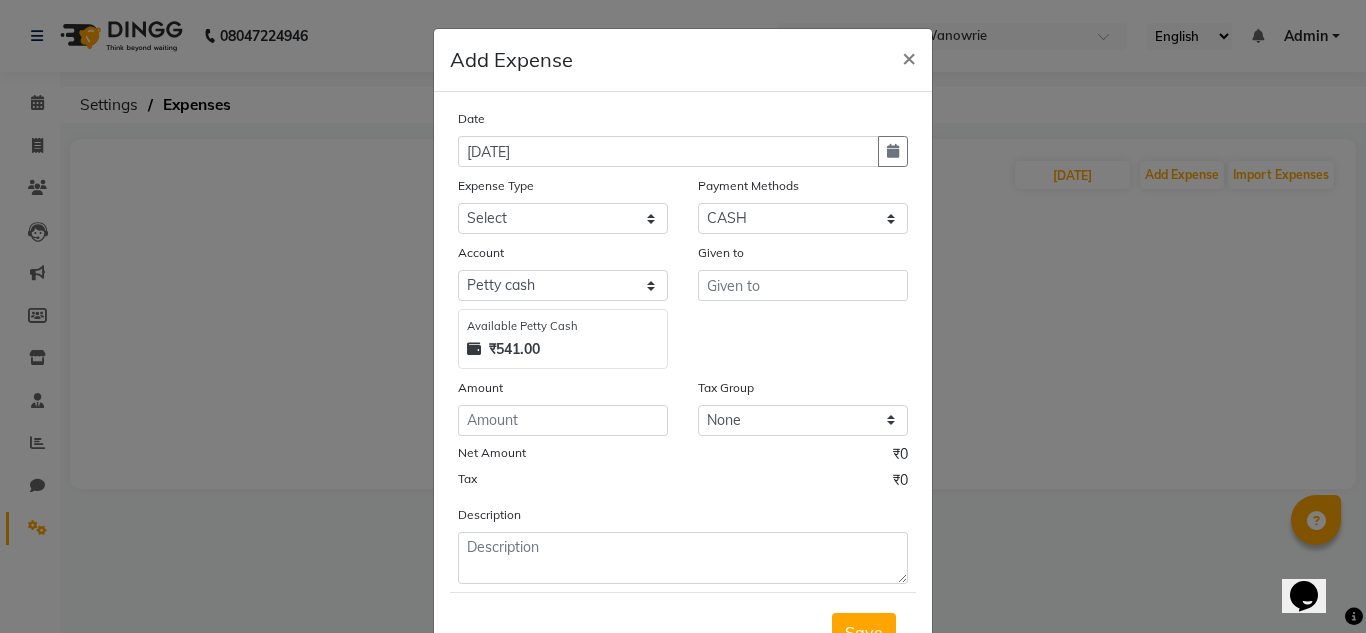 select on "8" 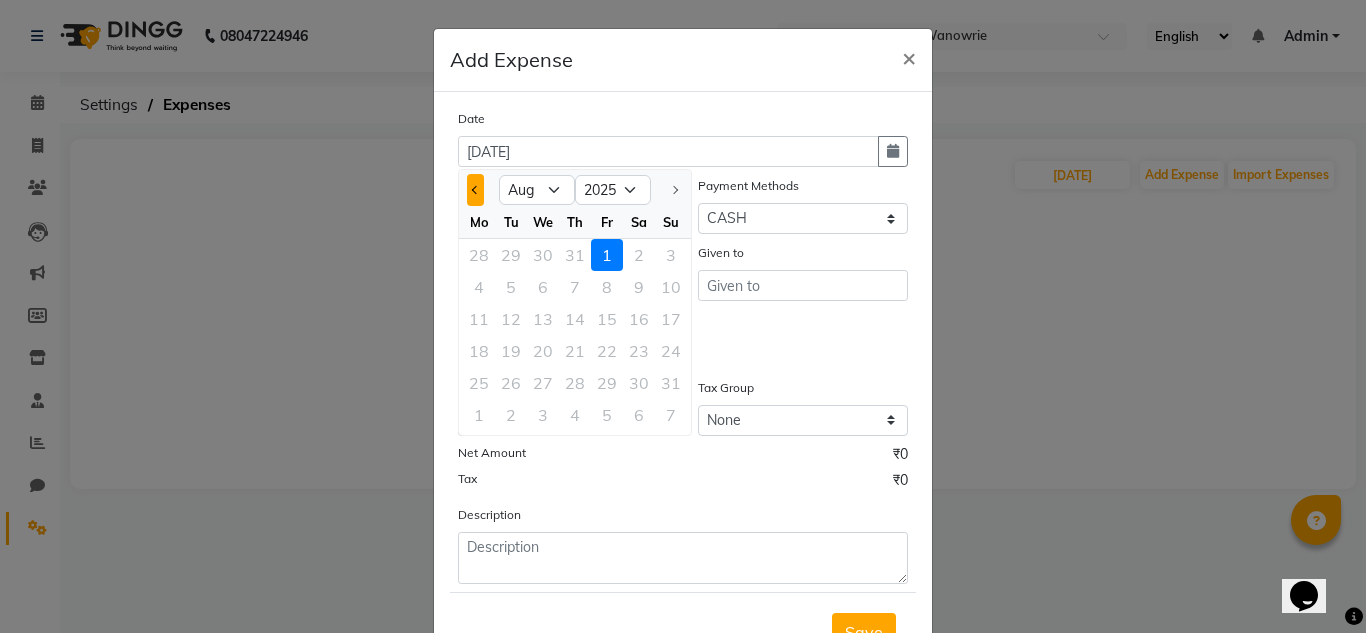 click 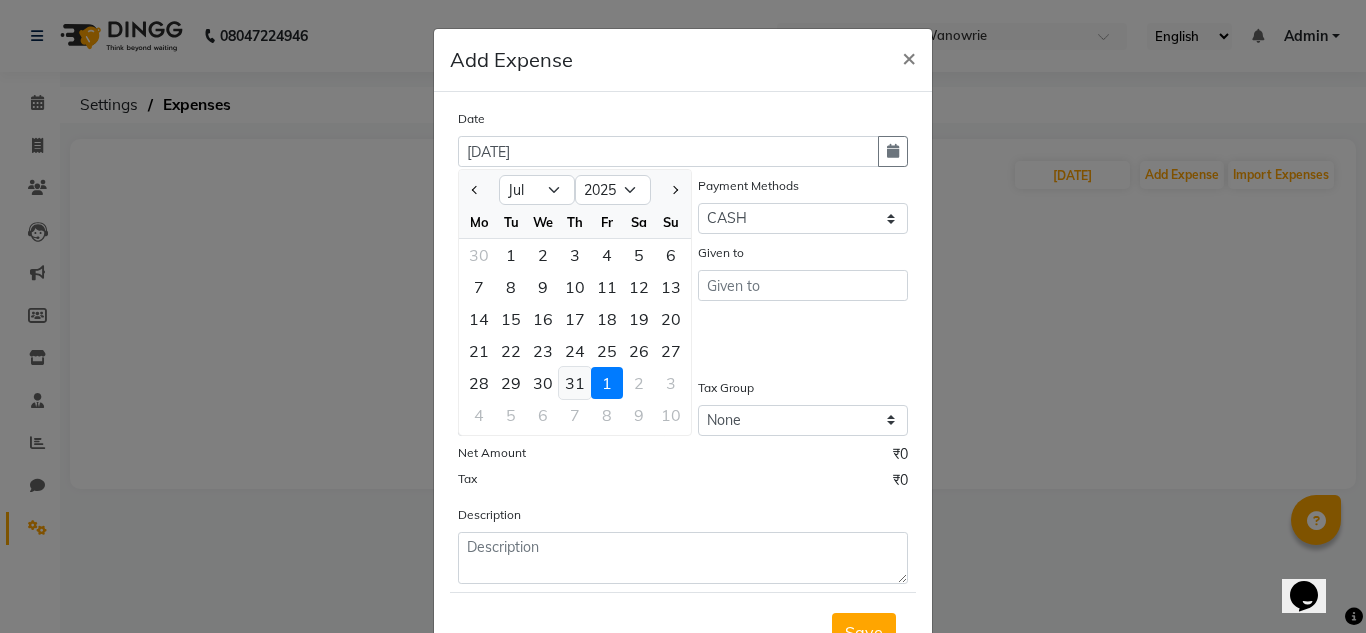 click on "31" 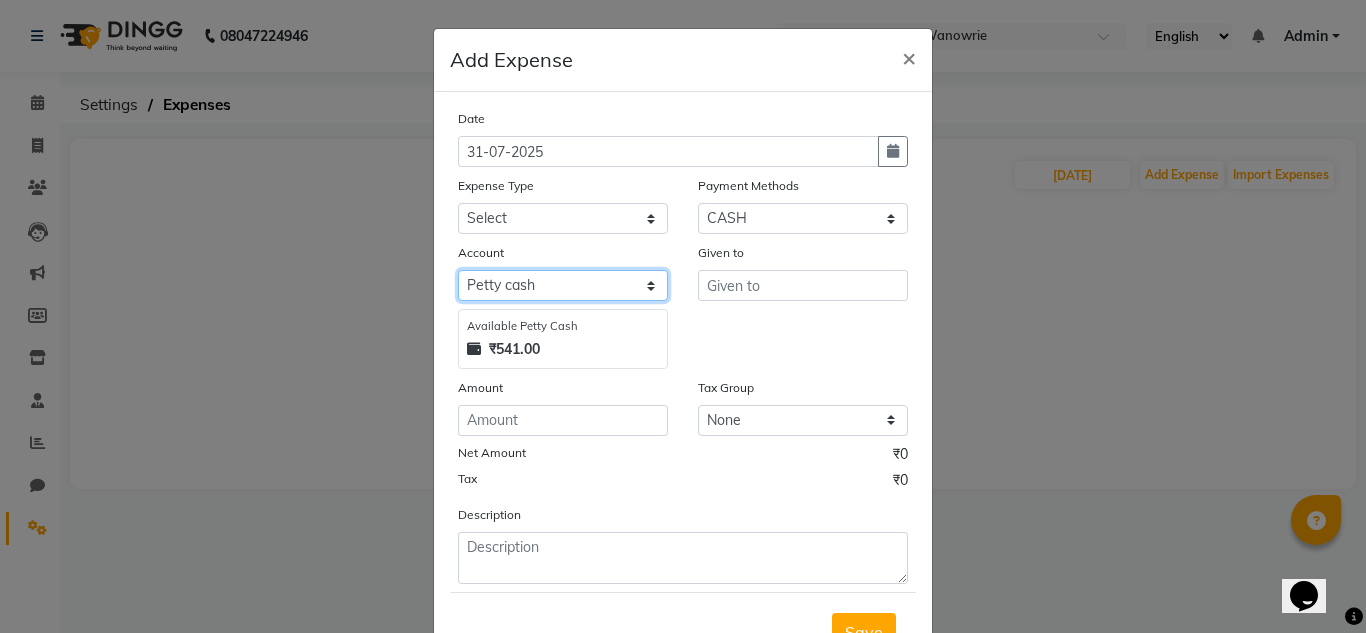 click on "Select Petty cash Default account" 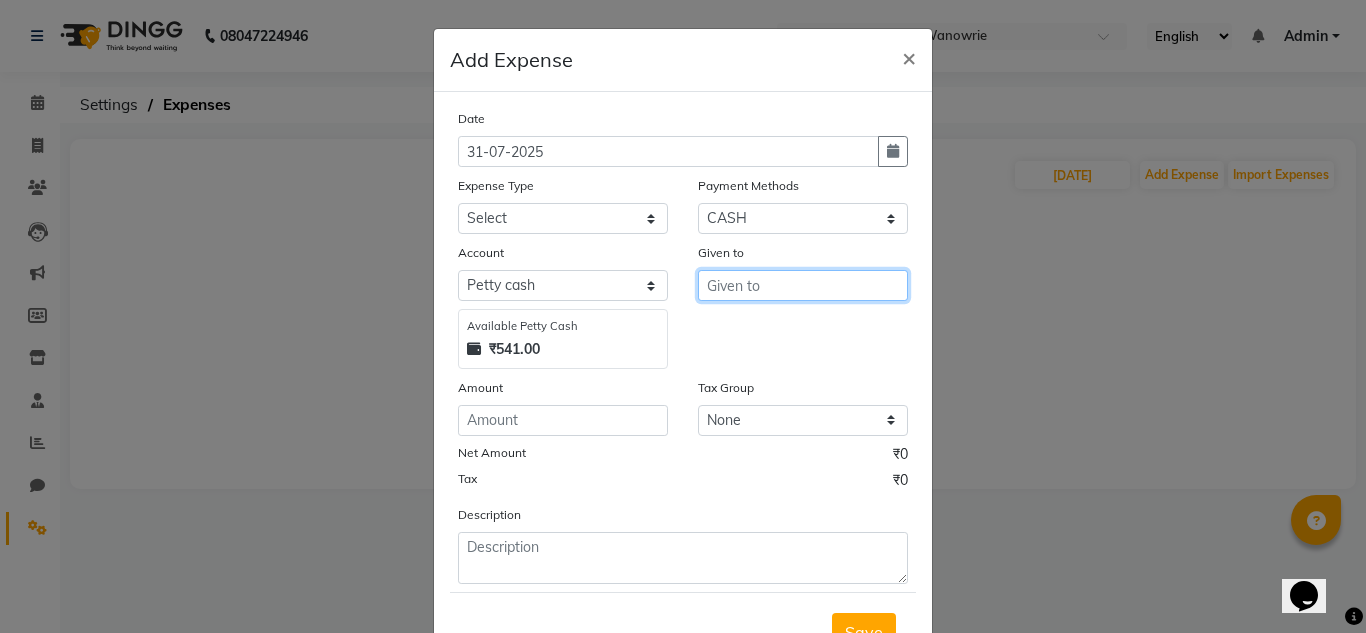 click at bounding box center (803, 285) 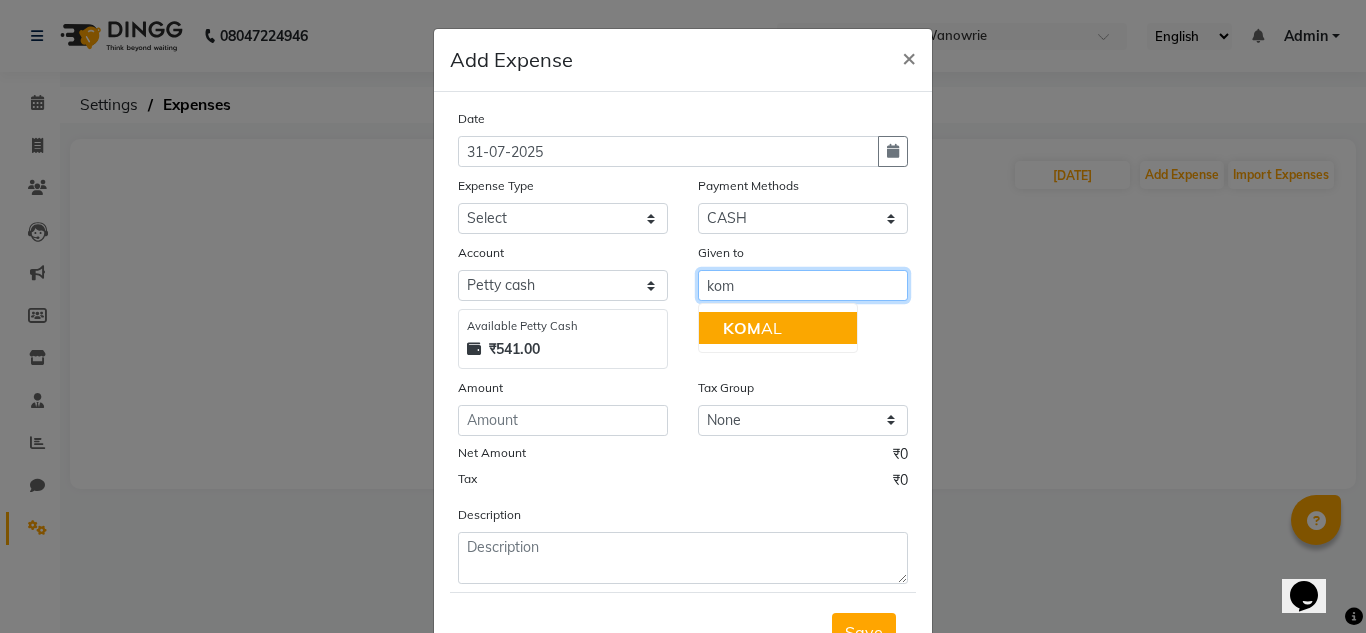 click on "KOM AL" at bounding box center [752, 328] 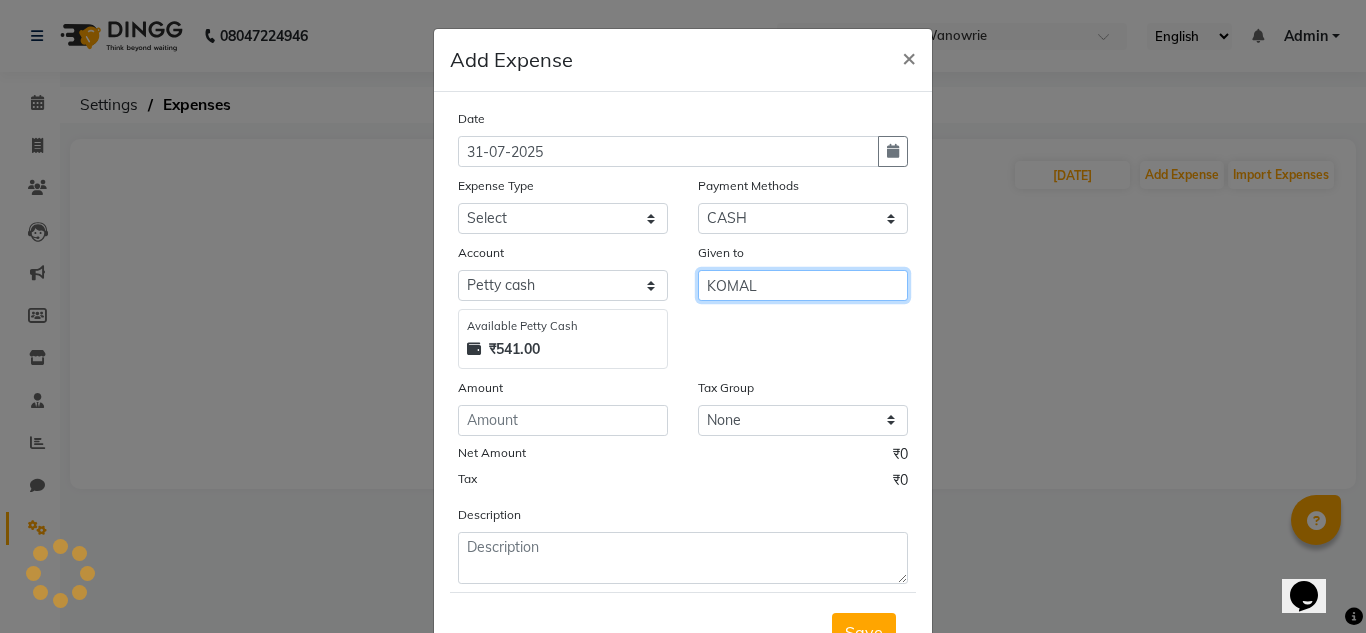 type on "KOMAL" 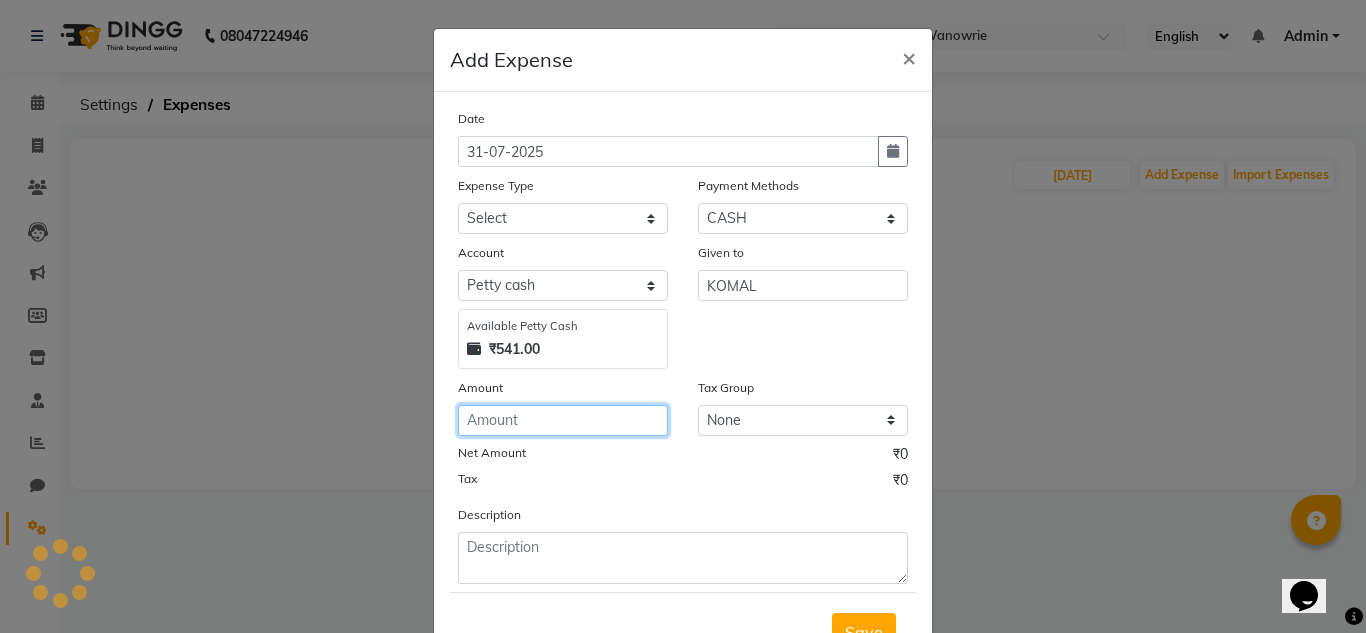 click 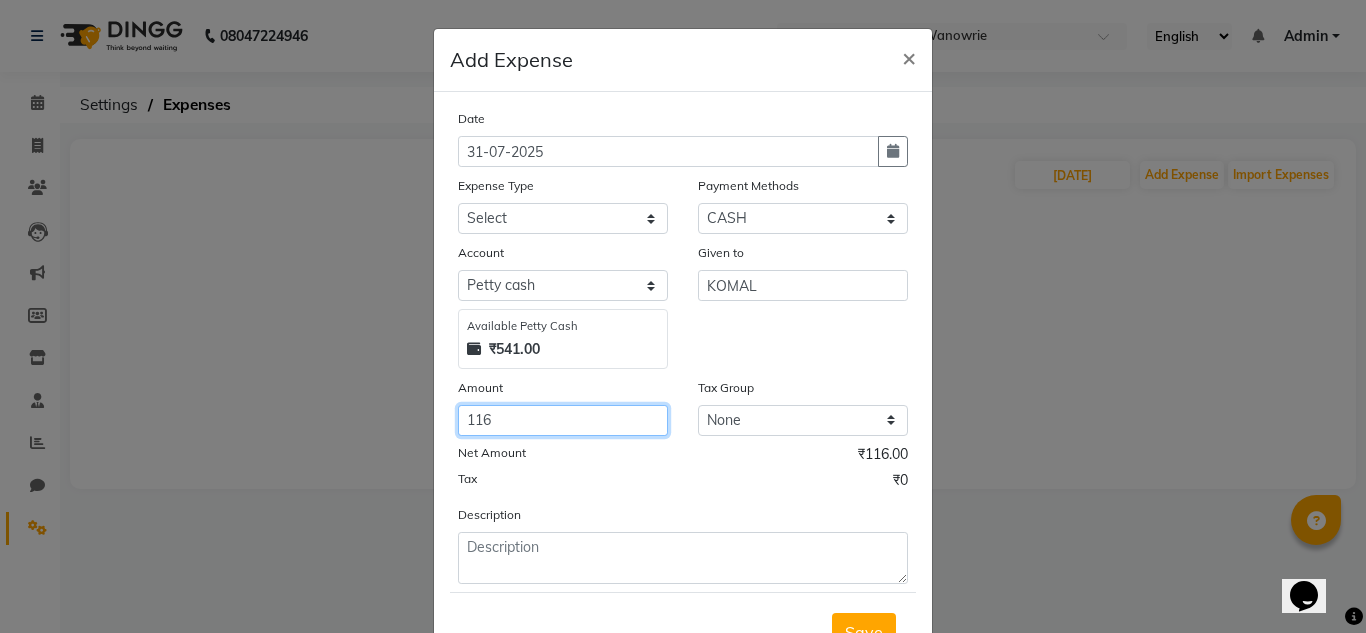 type on "116" 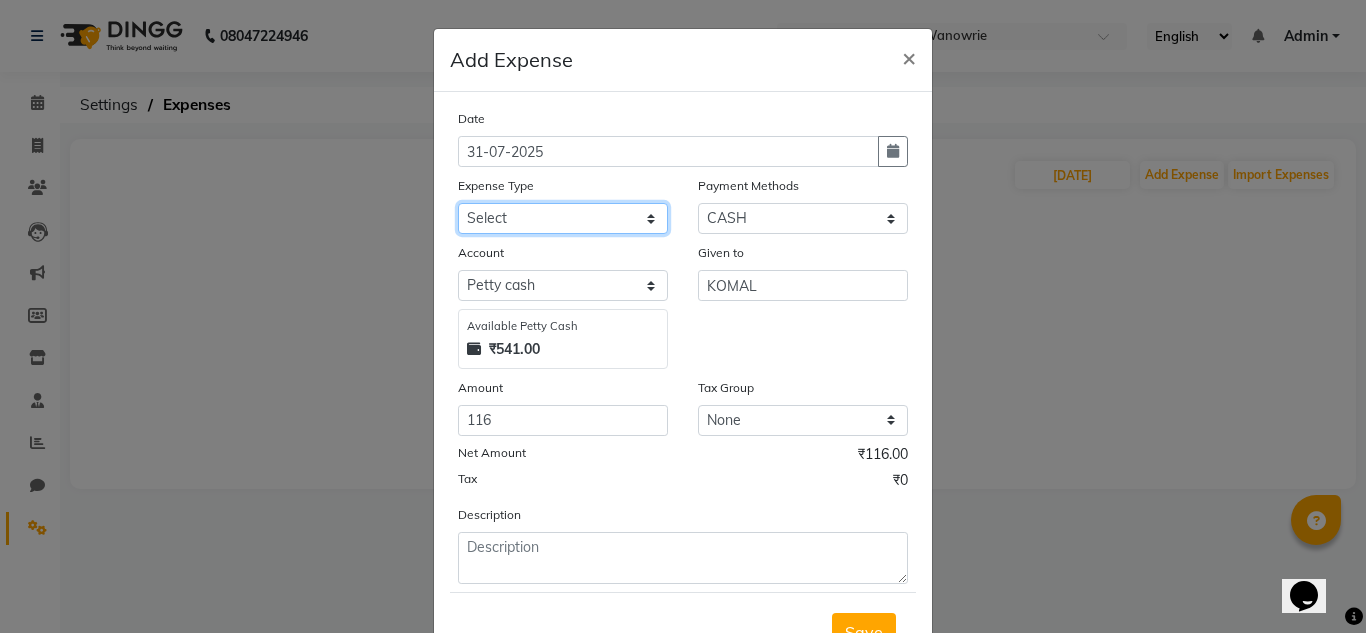 click on "Select Advance Salary Bank charges Car maintenance  Cash transfer to bank Cash transfer to hub Client Snacks Clinical charges Equipment Fuel Govt fee Incentive Insurance International purchase Loan Repayment Maintenance Marketing Miscellaneous MRA Other Pantry Product Rent Salary Staff Snacks Tax Tea & Refreshment Utilities" 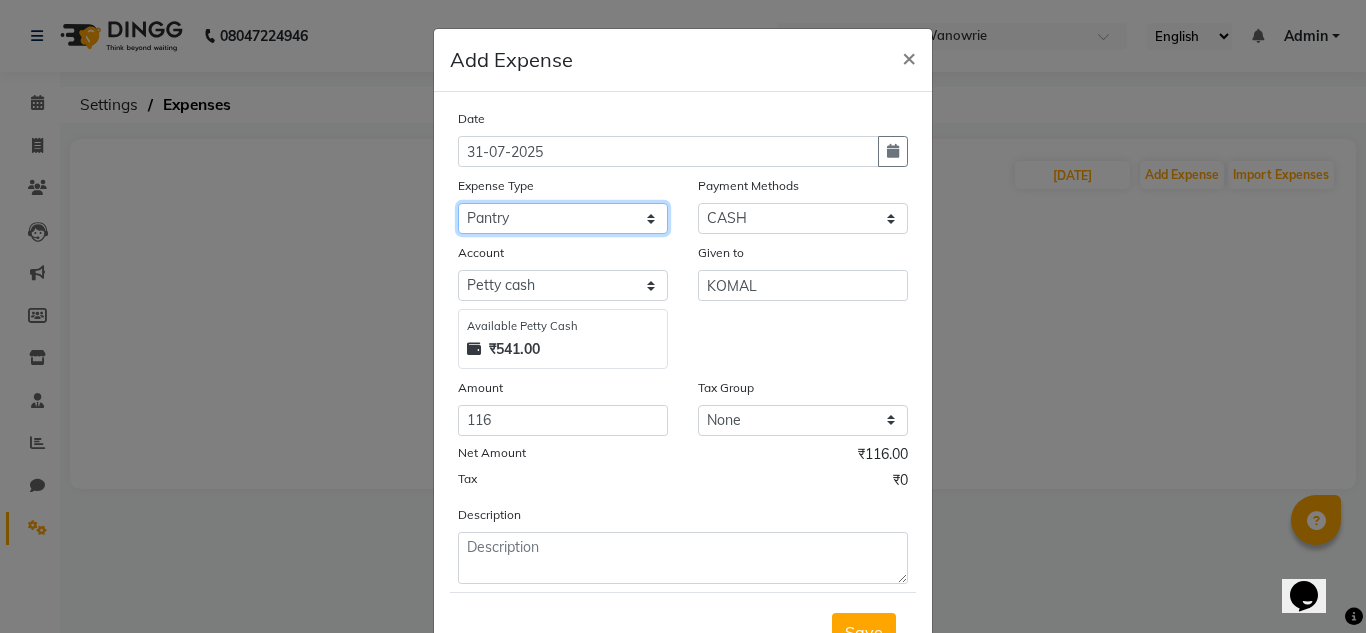 click on "Select Advance Salary Bank charges Car maintenance  Cash transfer to bank Cash transfer to hub Client Snacks Clinical charges Equipment Fuel Govt fee Incentive Insurance International purchase Loan Repayment Maintenance Marketing Miscellaneous MRA Other Pantry Product Rent Salary Staff Snacks Tax Tea & Refreshment Utilities" 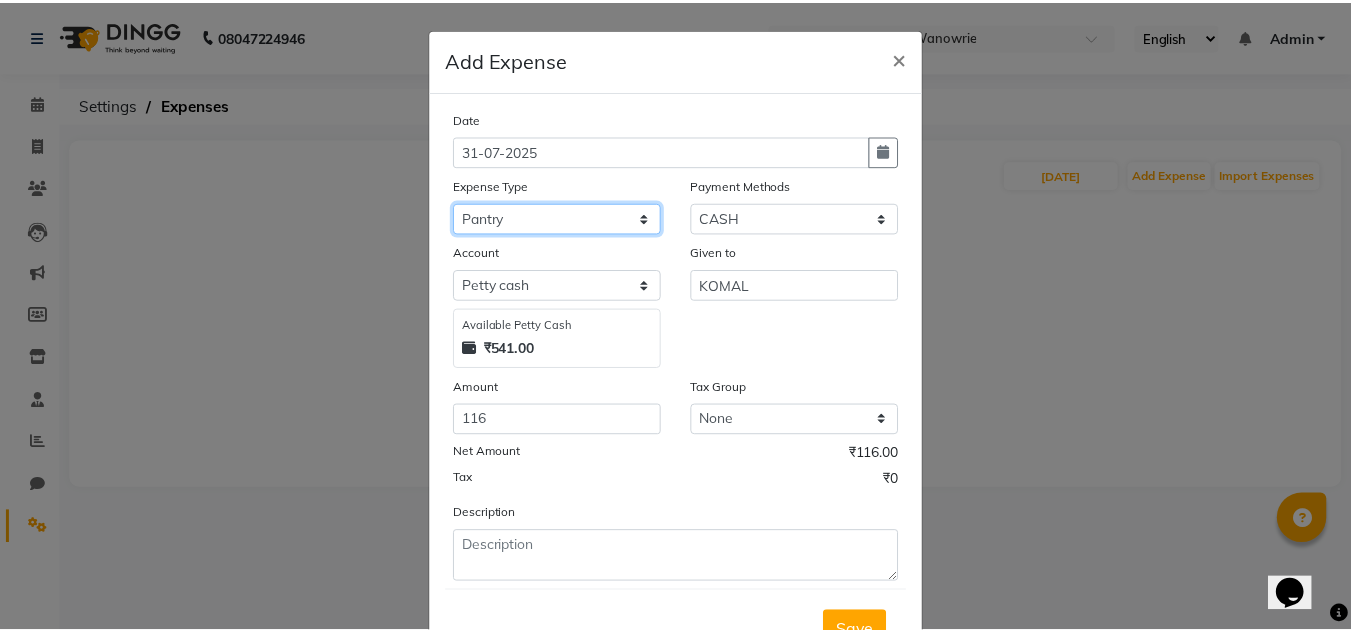 scroll, scrollTop: 83, scrollLeft: 0, axis: vertical 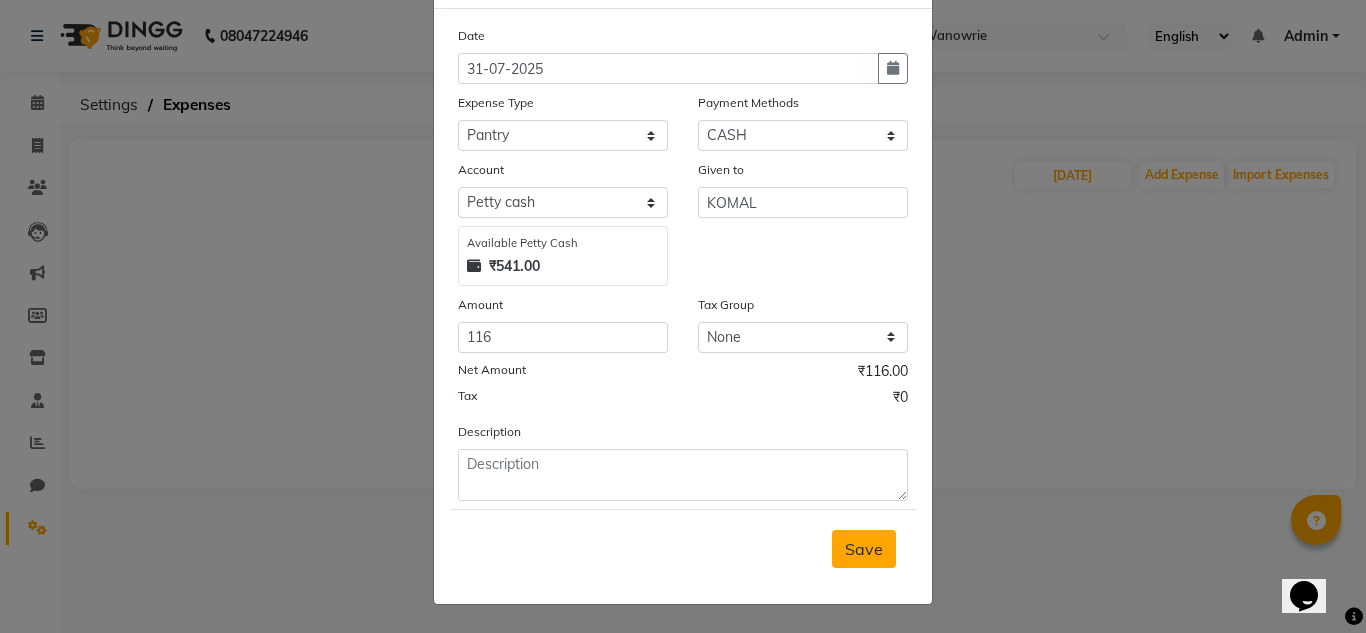 click on "Save" at bounding box center (864, 549) 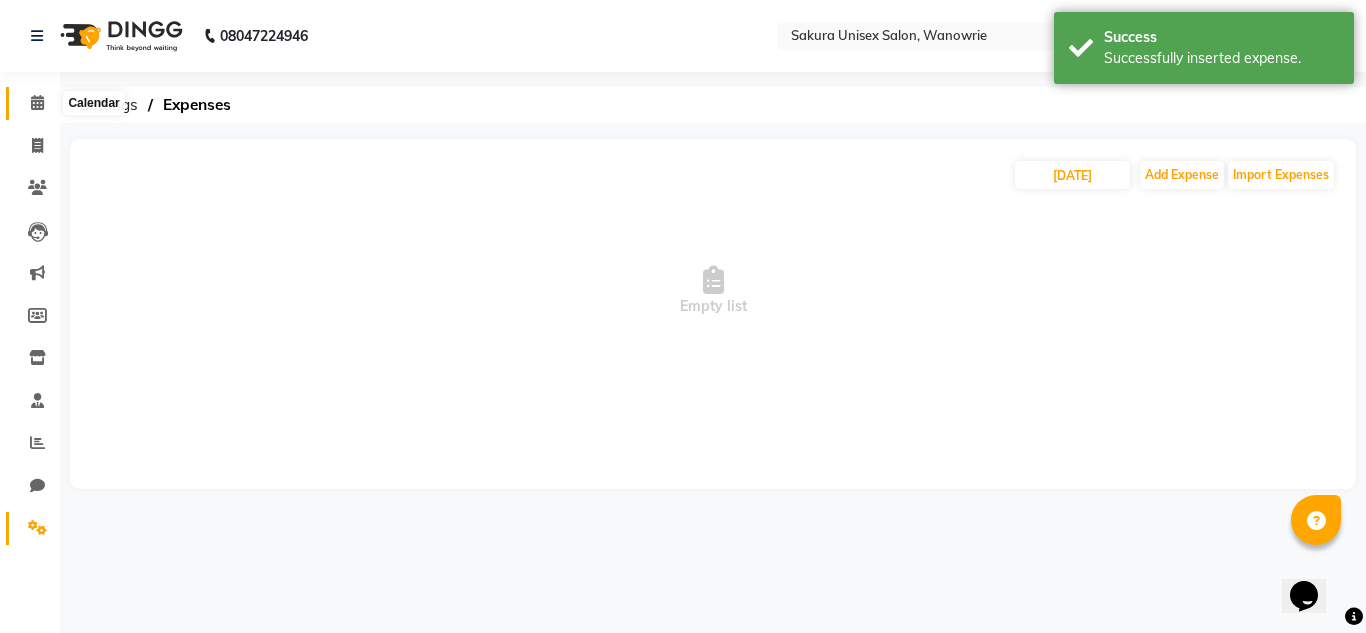 click 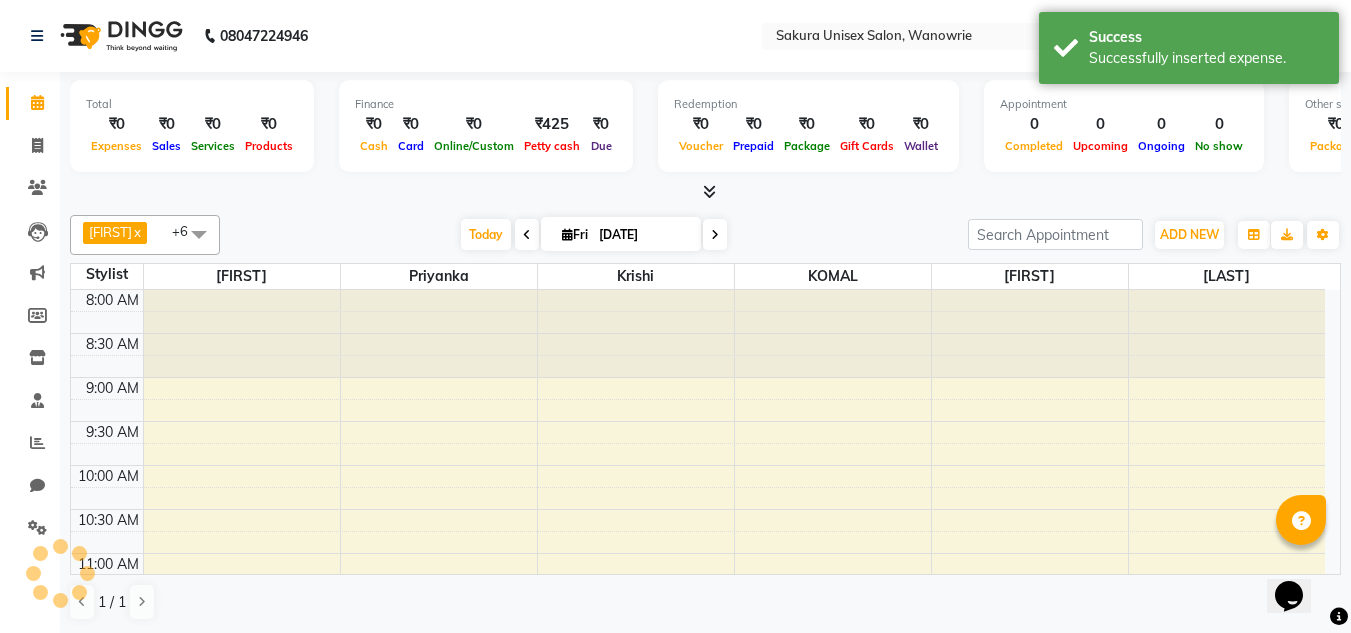 scroll, scrollTop: 1, scrollLeft: 0, axis: vertical 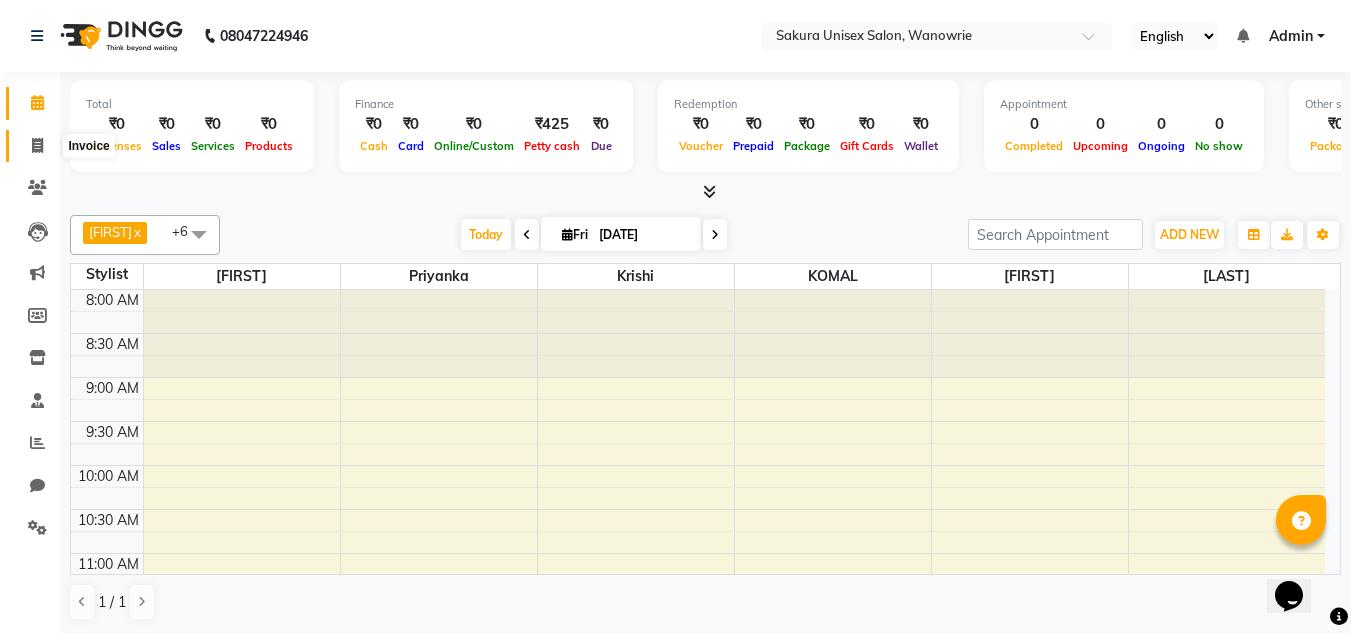 click 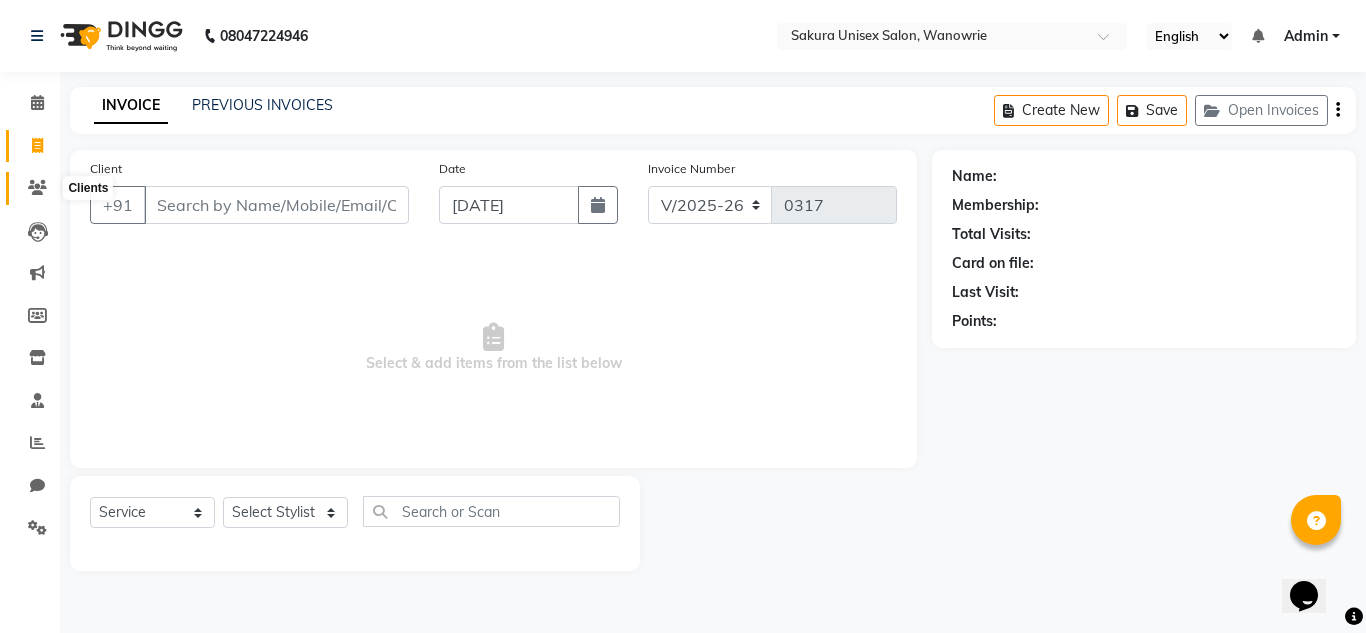 click on "Clients" 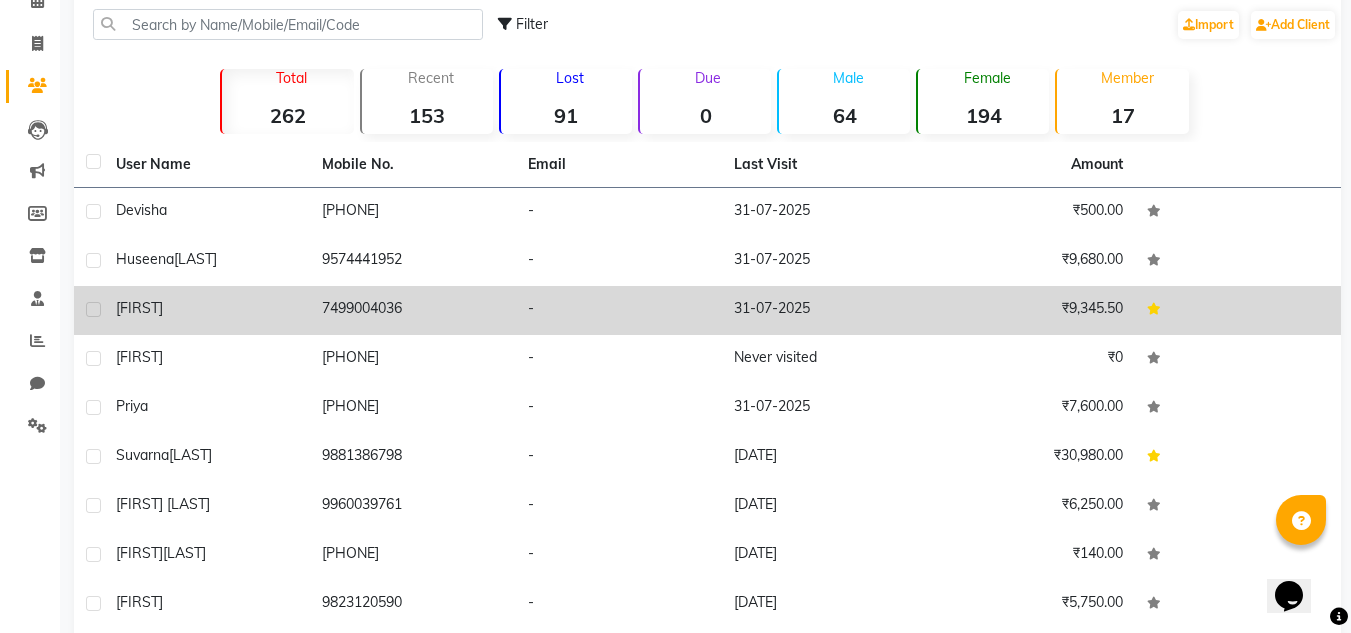 scroll, scrollTop: 200, scrollLeft: 0, axis: vertical 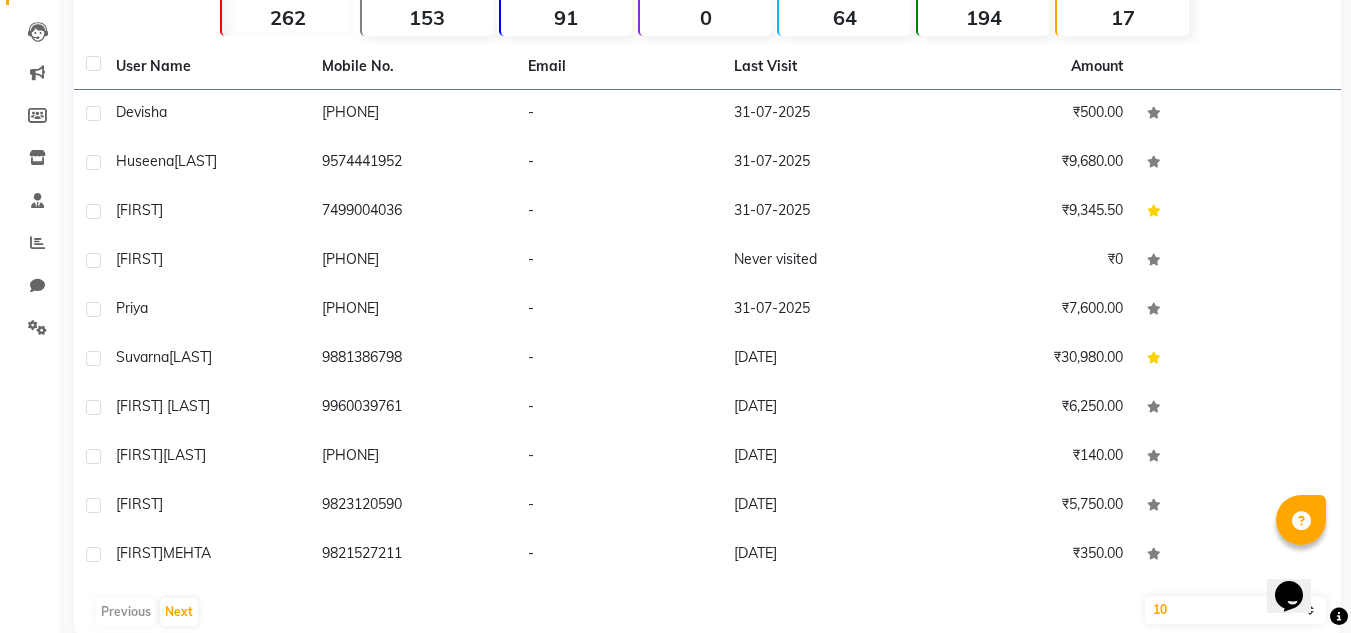 click on "Total 262 Recent 153 Lost 91 Due 0 Male 64 Female 194 Member 17" 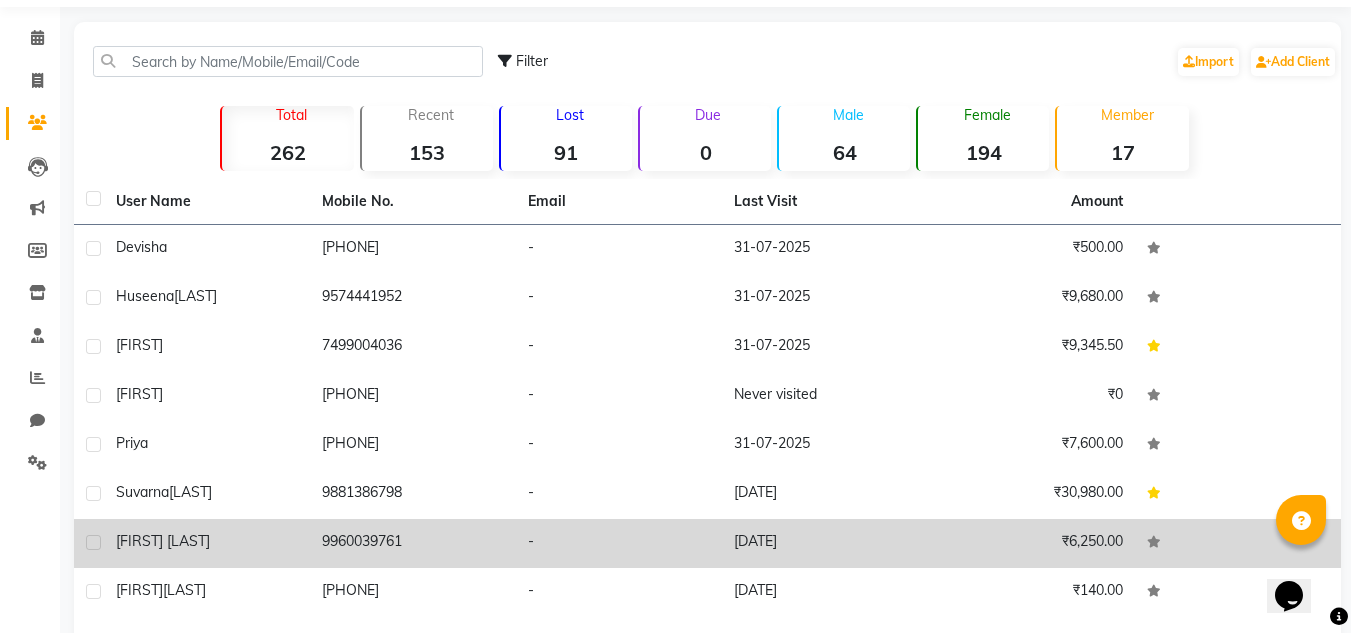 scroll, scrollTop: 100, scrollLeft: 0, axis: vertical 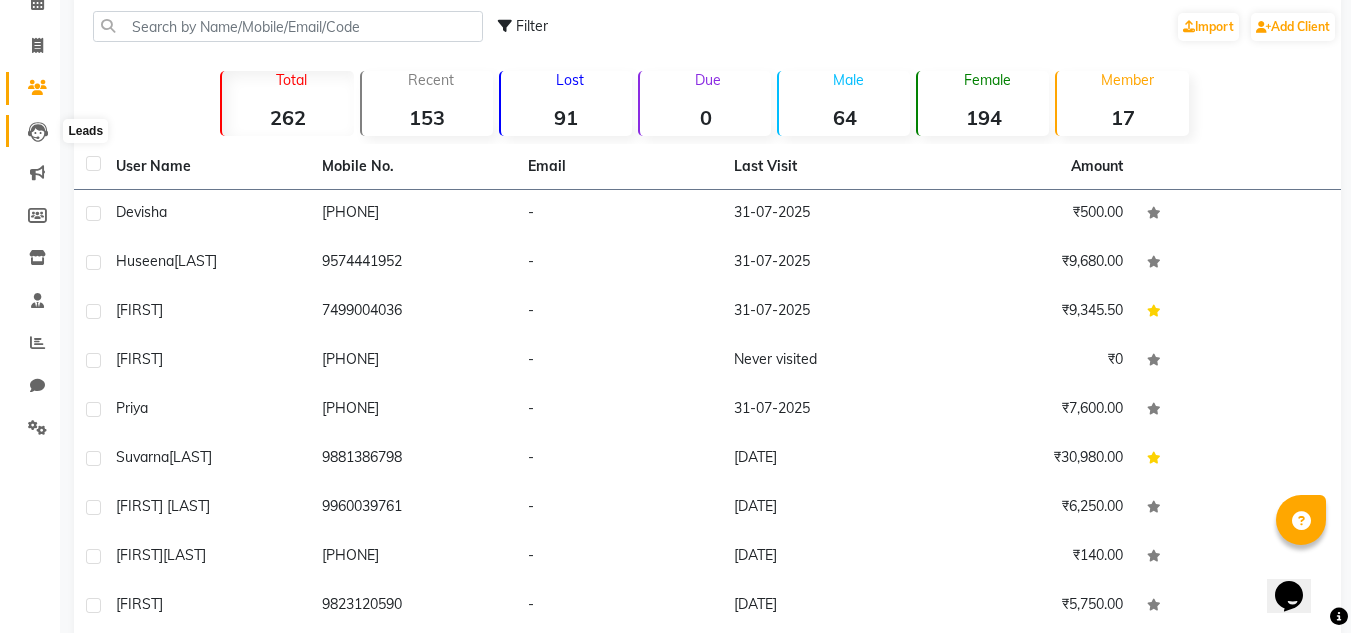 click 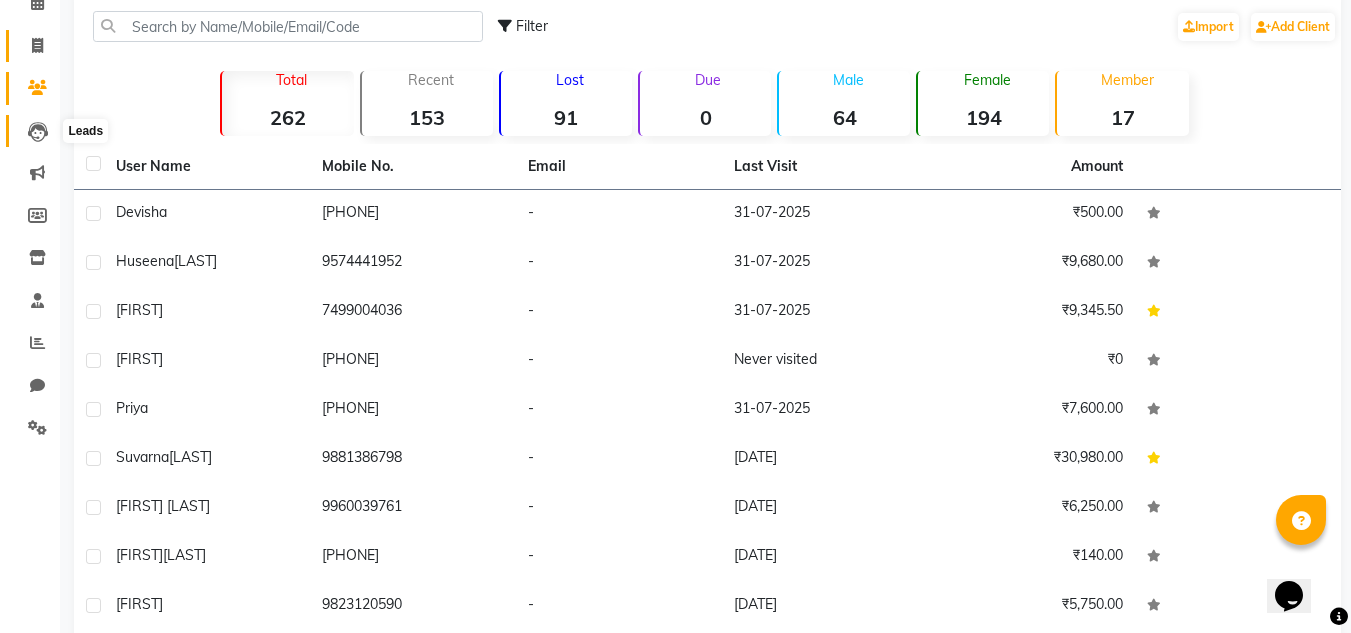 scroll, scrollTop: 0, scrollLeft: 0, axis: both 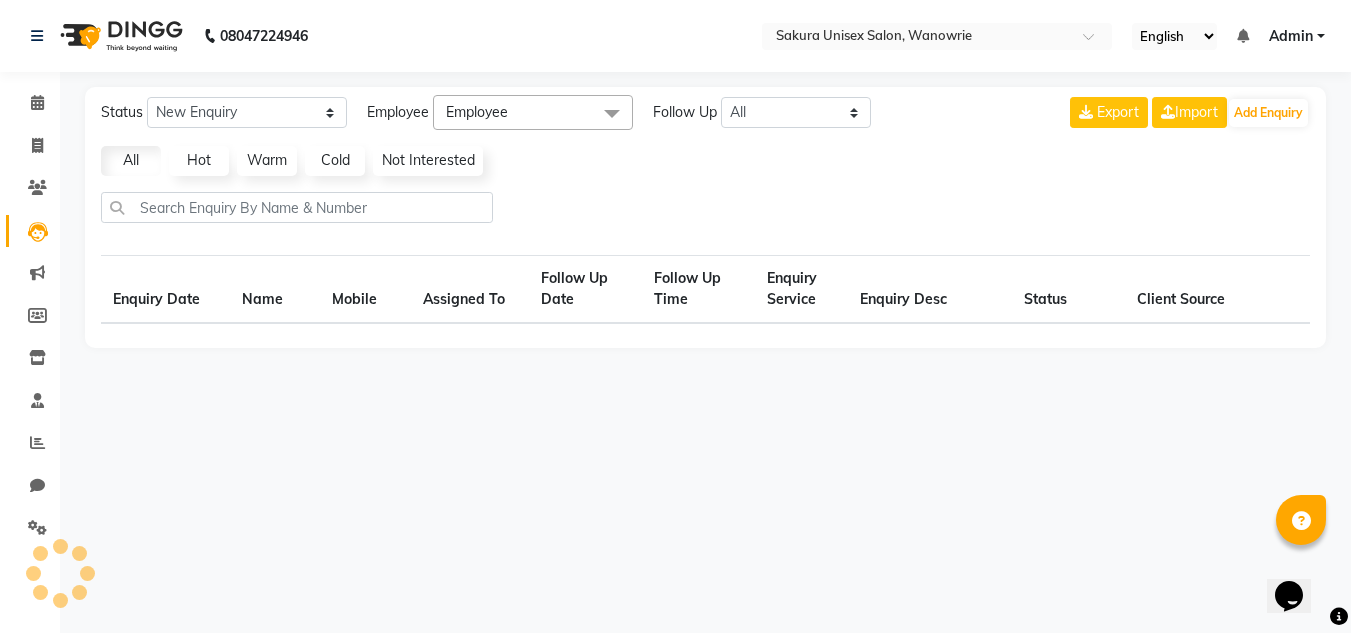 select on "10" 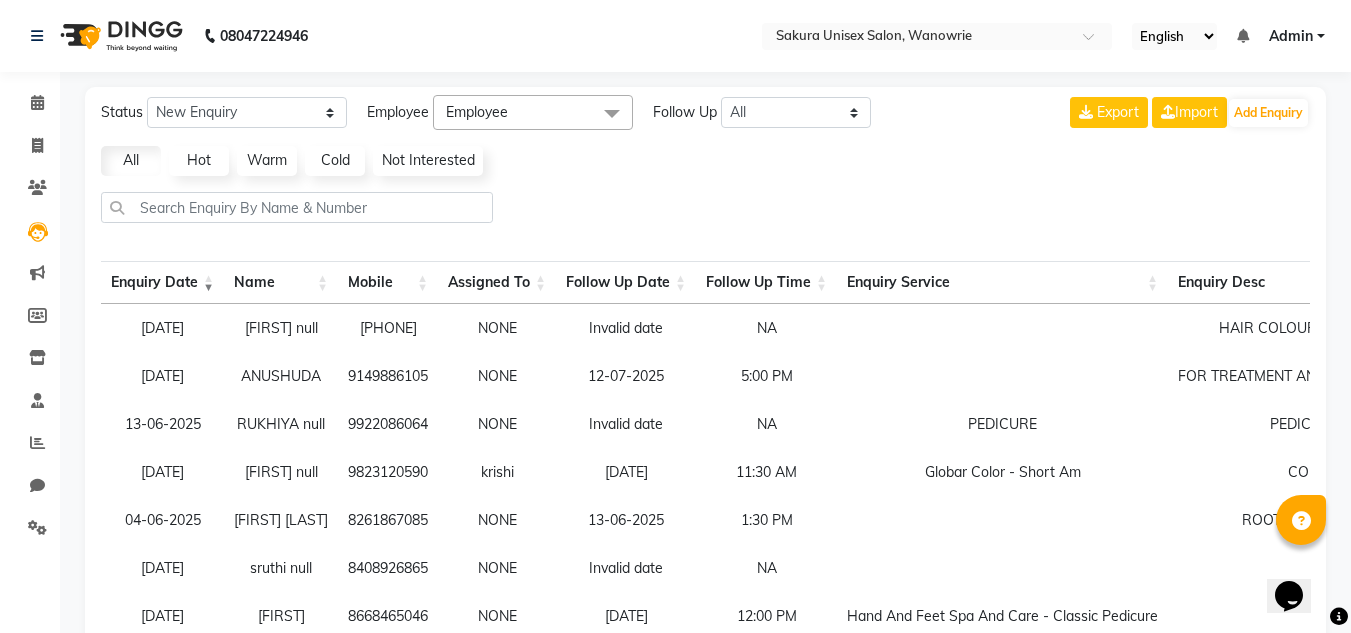 click on "[FIRST] null" at bounding box center (281, 328) 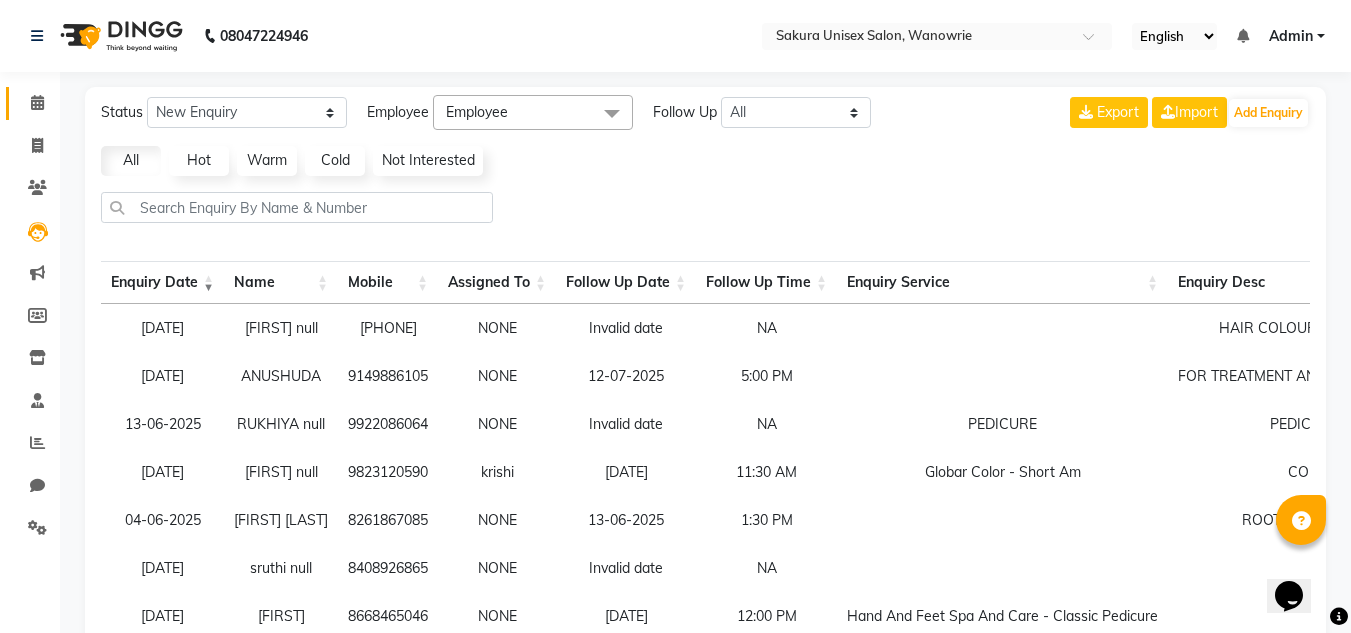 click on "Calendar" 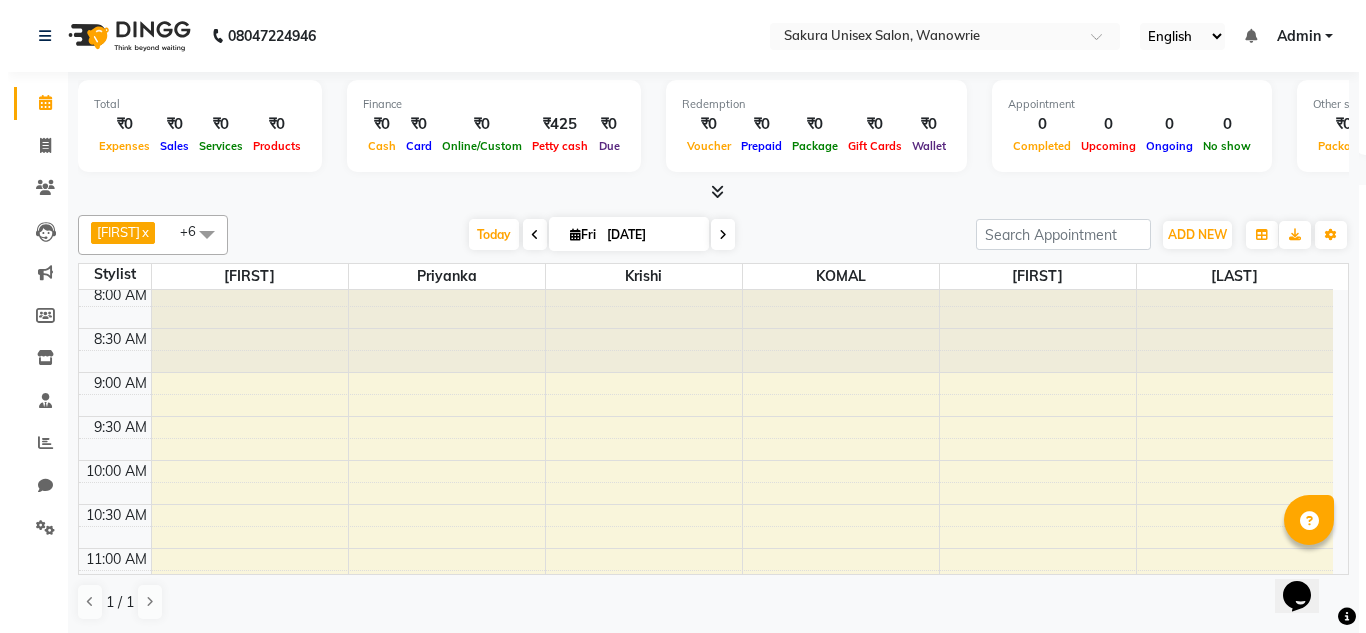 scroll, scrollTop: 0, scrollLeft: 0, axis: both 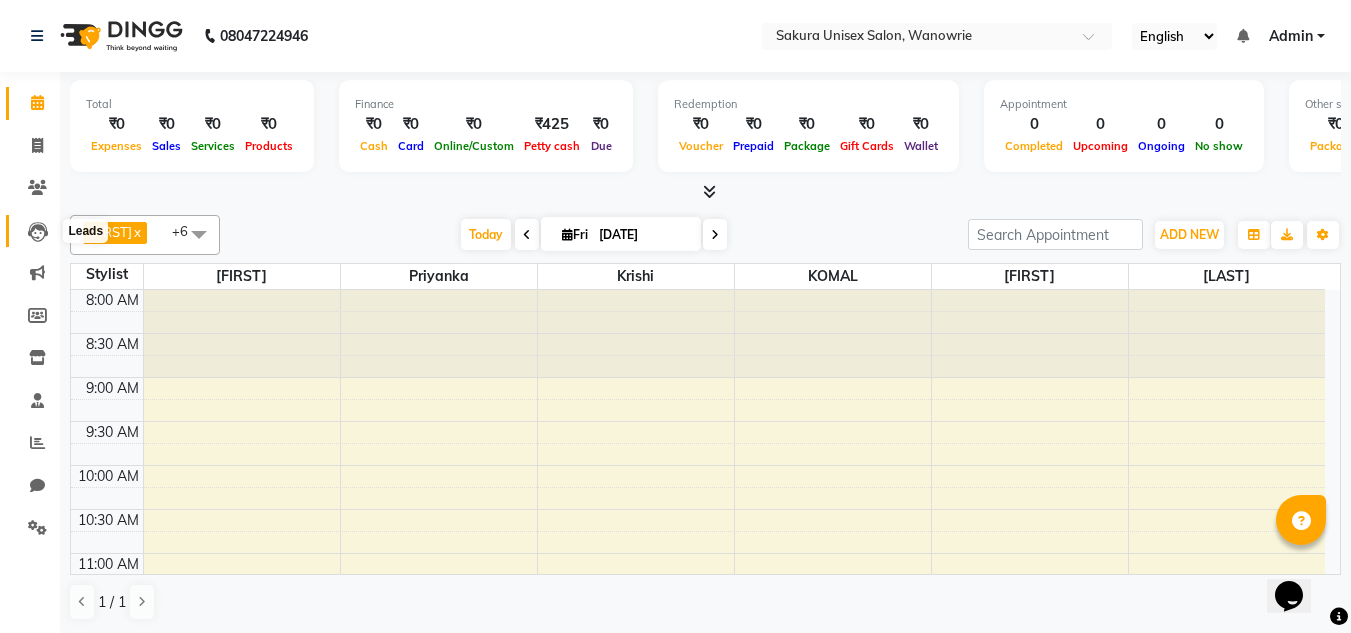 click 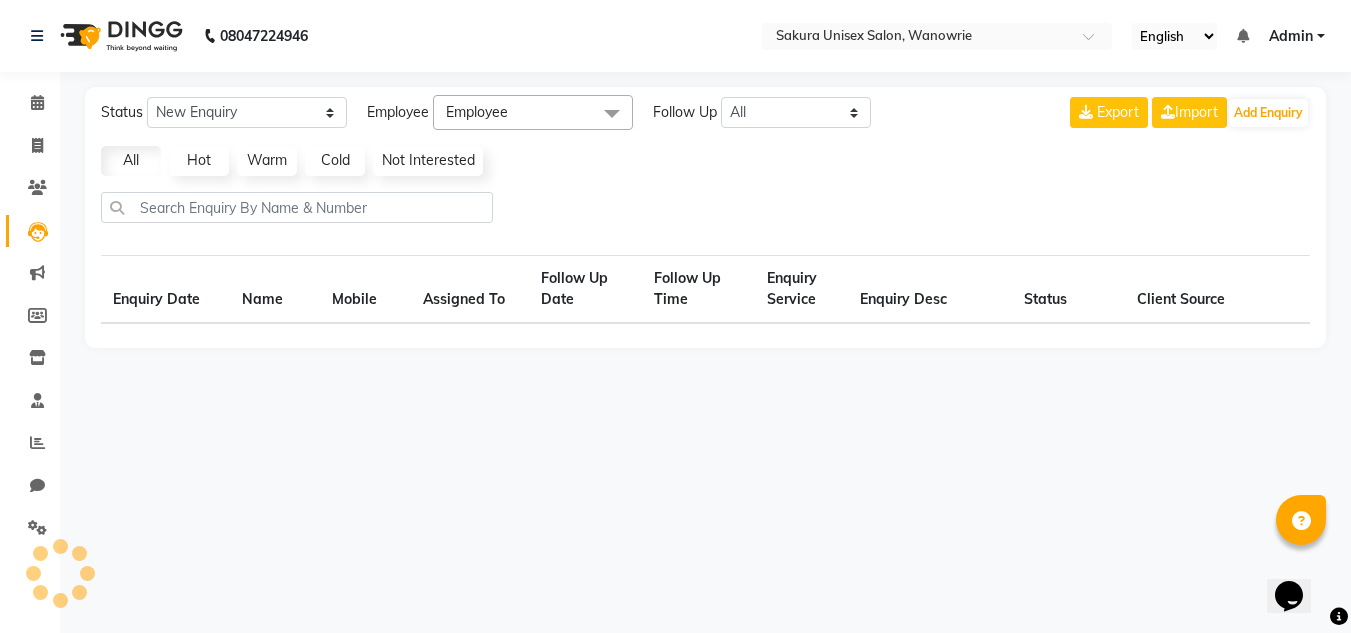 select on "10" 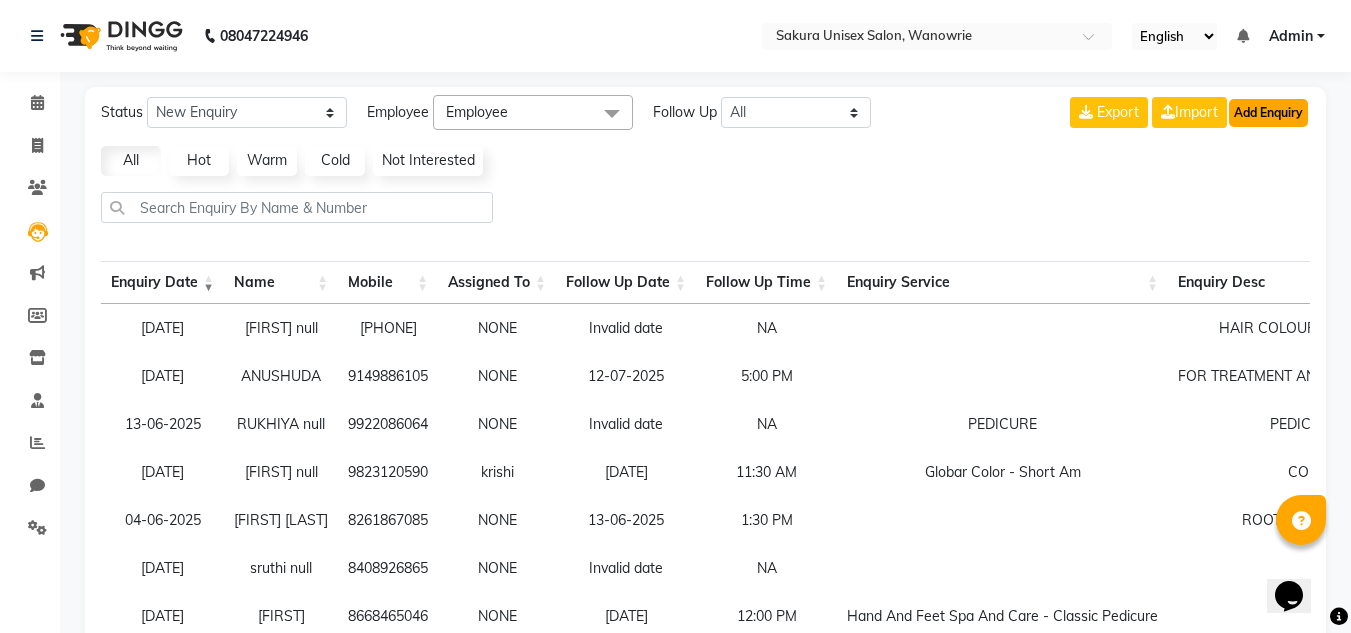 click on "Add Enquiry" 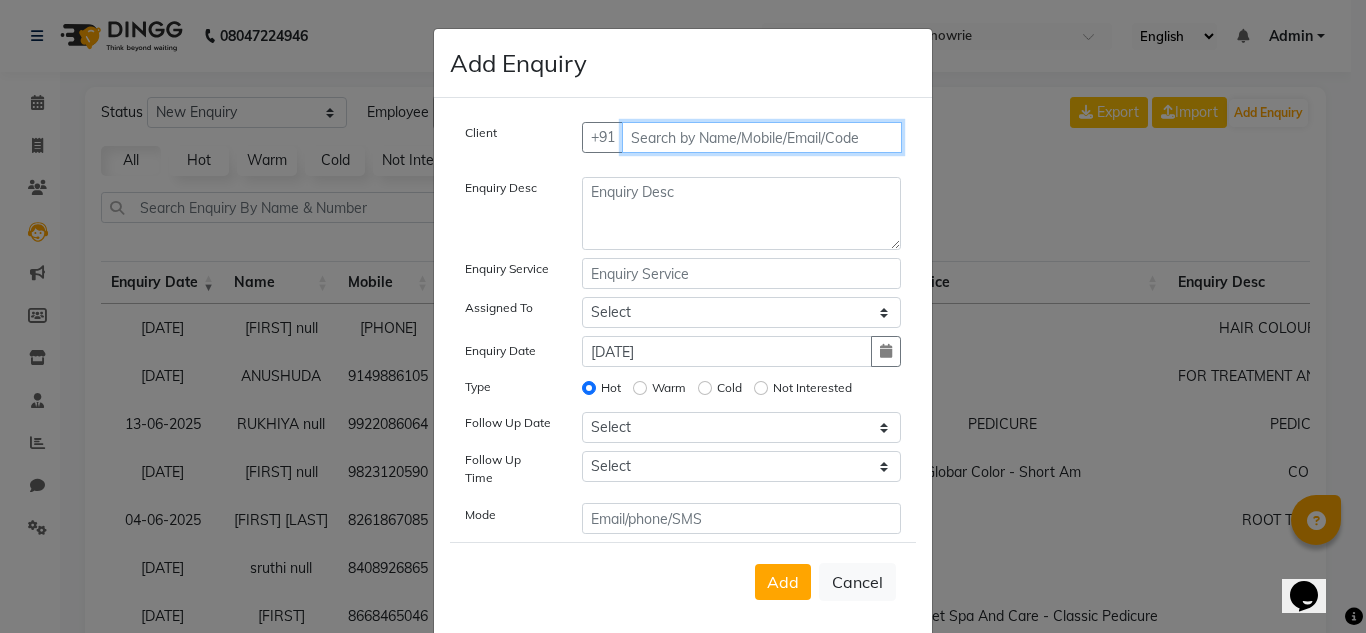 click at bounding box center (762, 137) 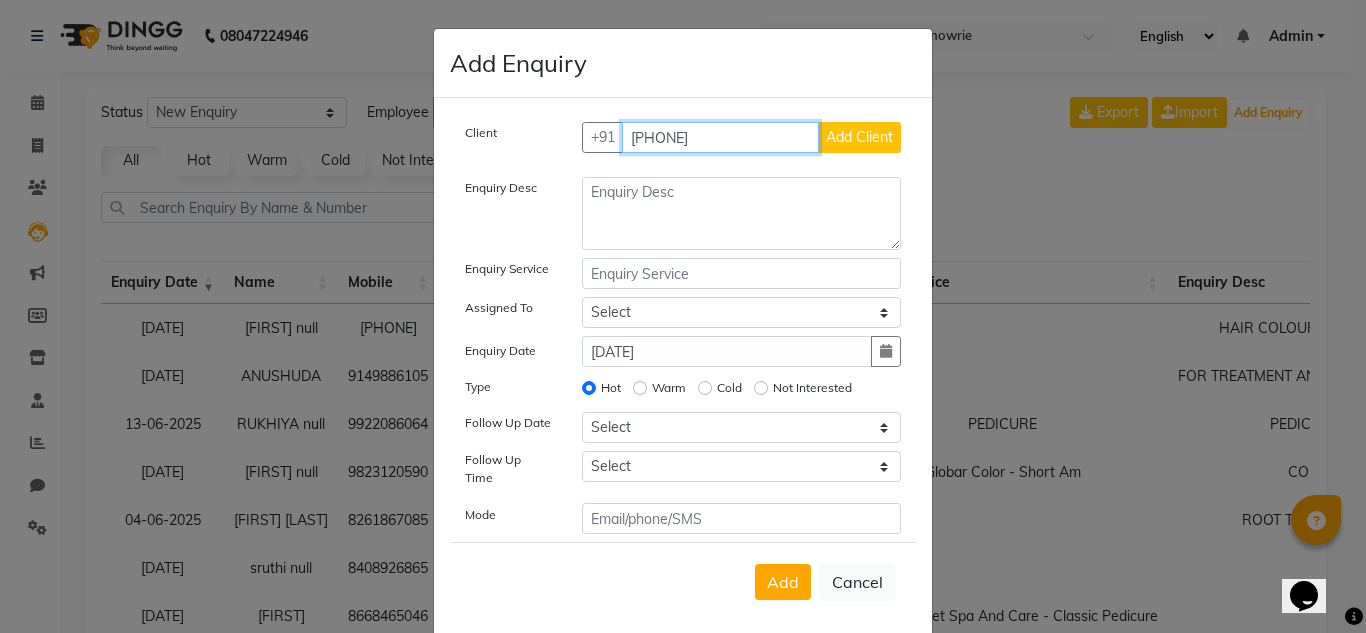 type on "[PHONE]" 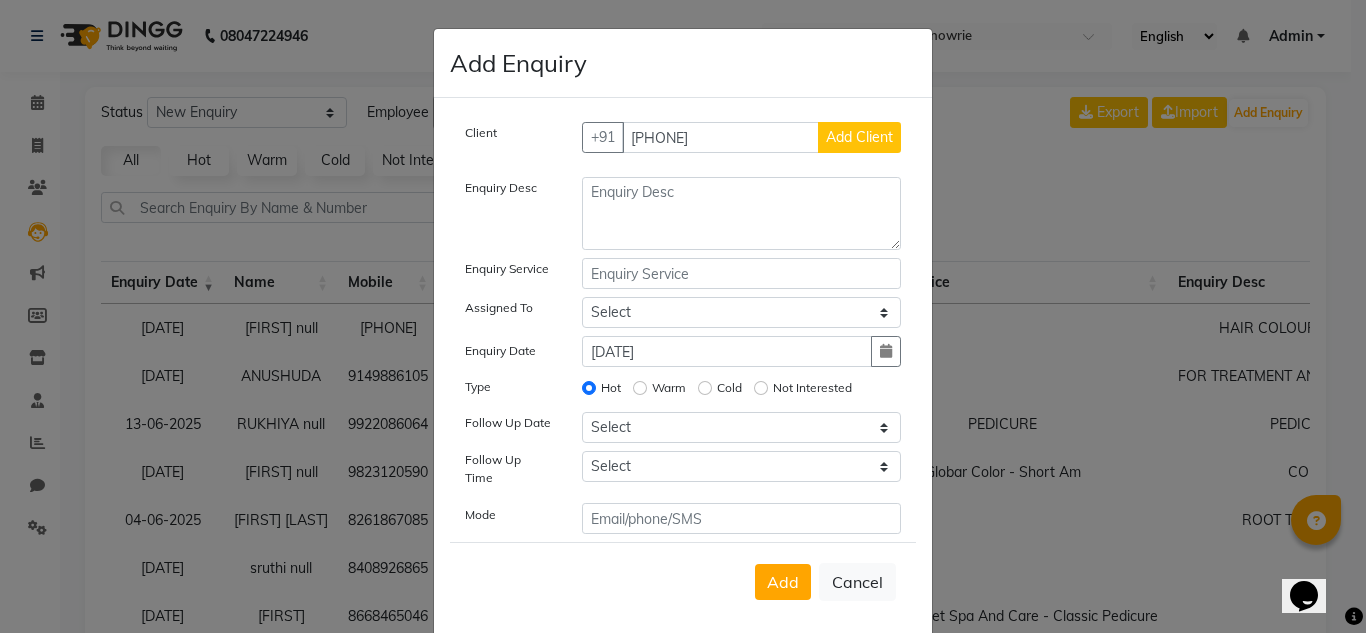 click on "Add Client" 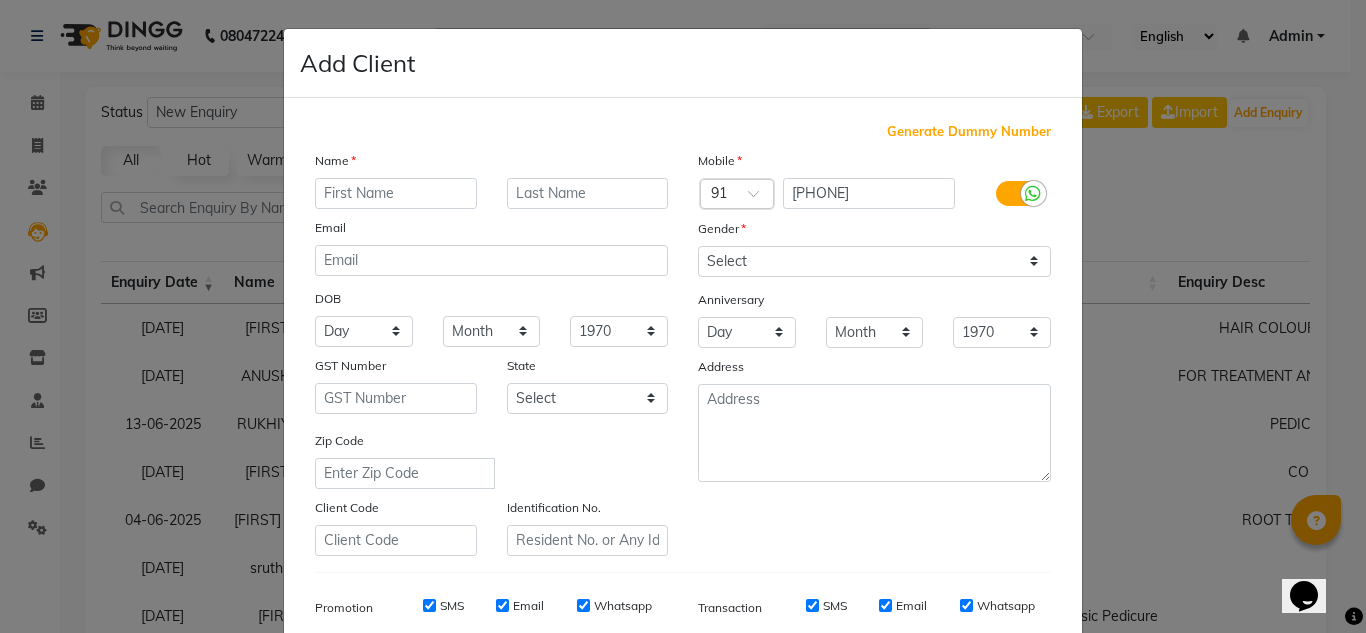 click 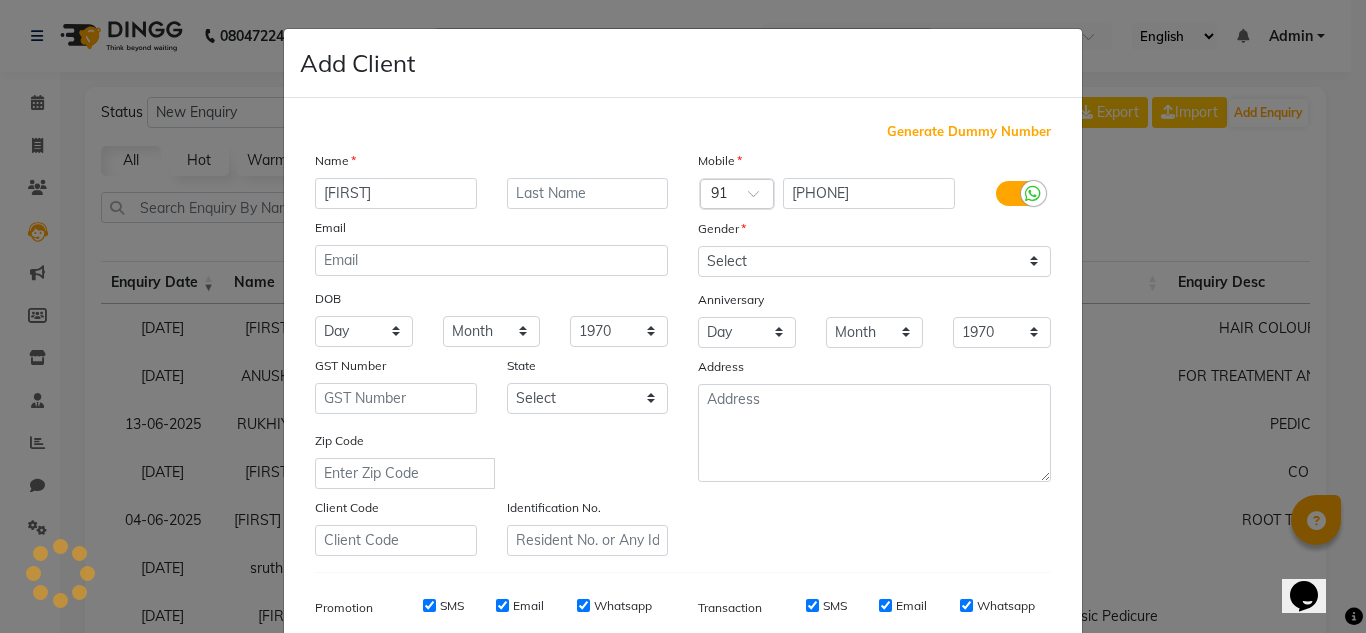 type on "[FIRST]" 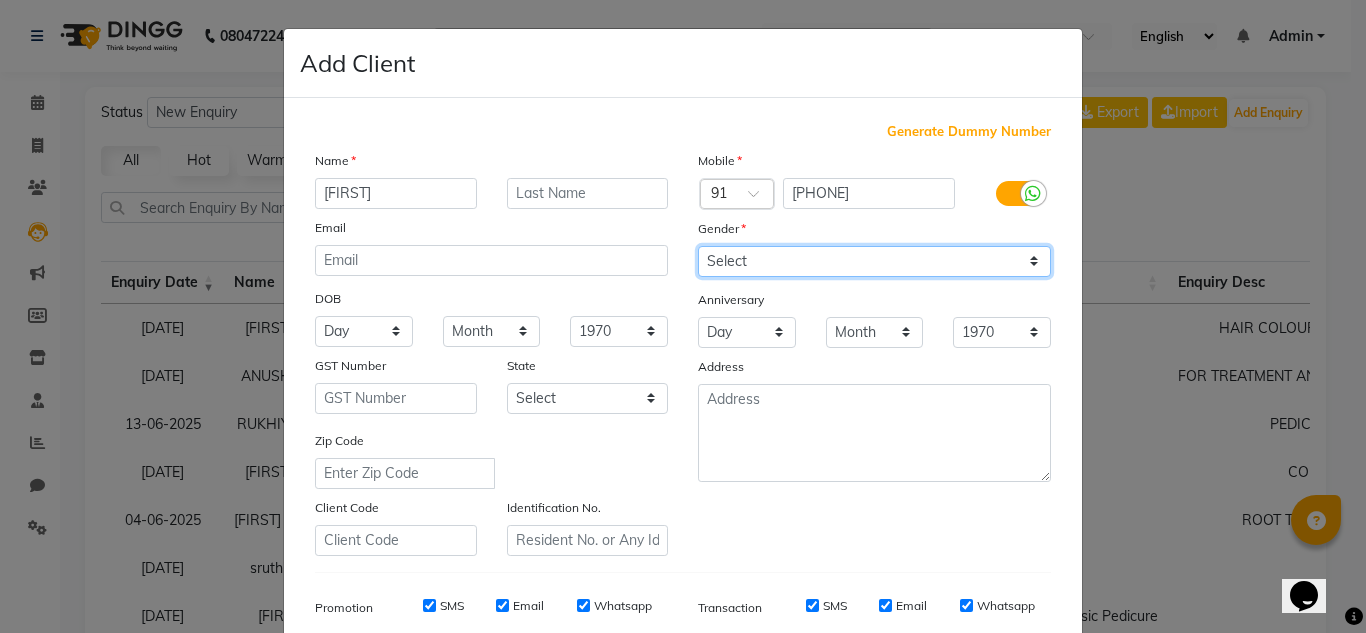 click on "Select Male Female Other Prefer Not To Say" 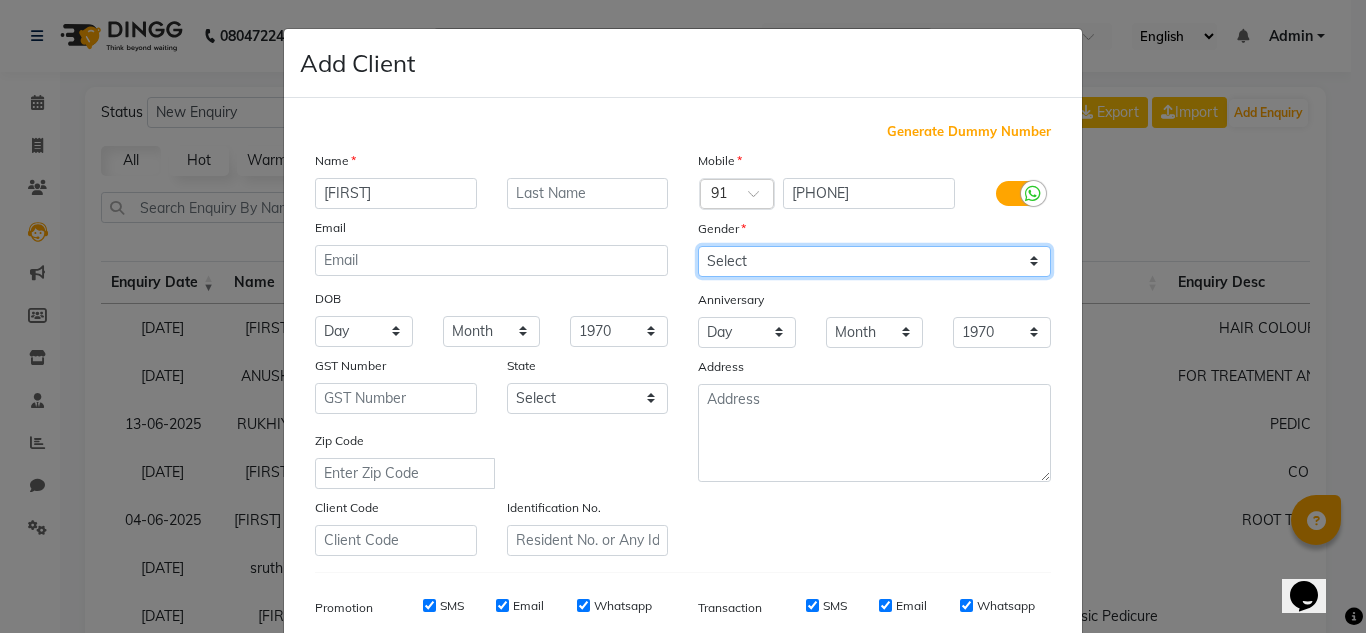 select on "female" 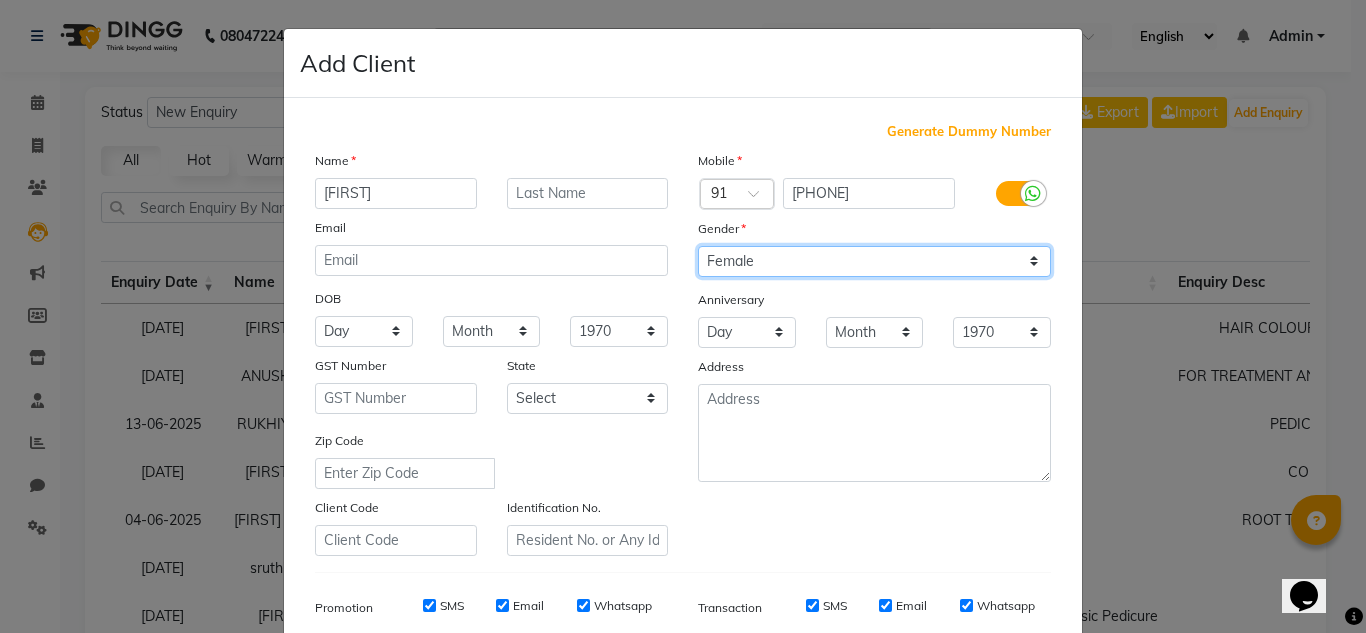 click on "Select Male Female Other Prefer Not To Say" 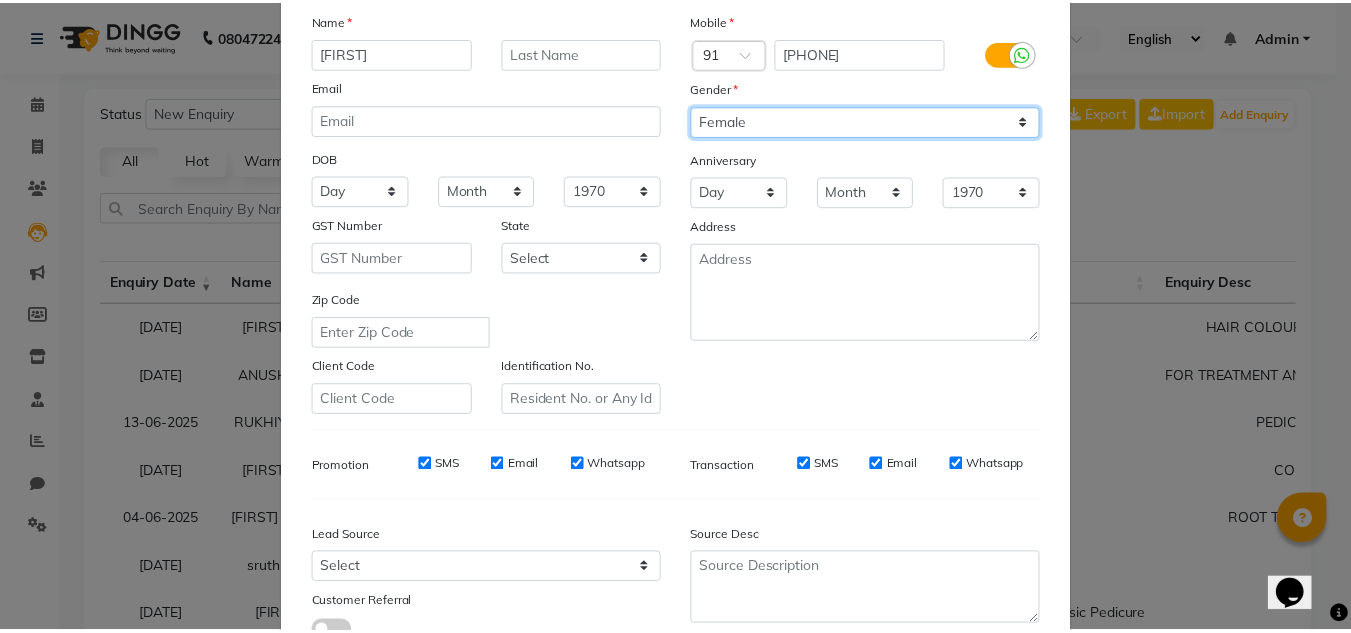 scroll, scrollTop: 290, scrollLeft: 0, axis: vertical 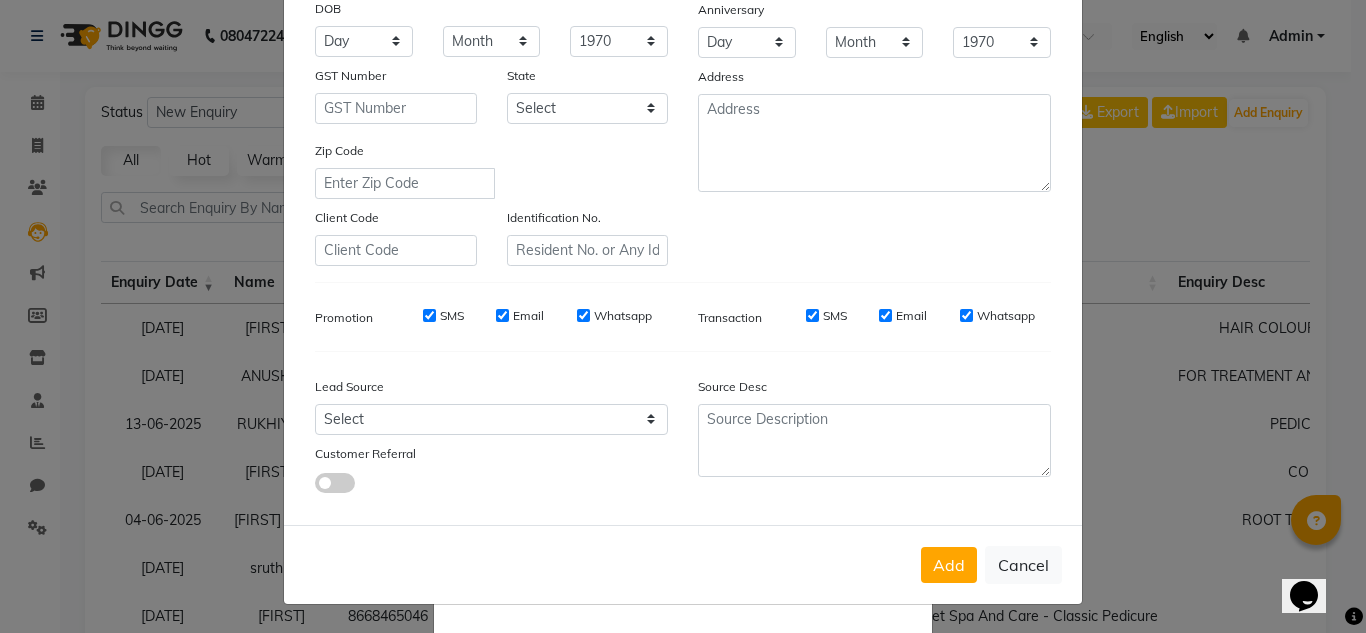 click on "Add" 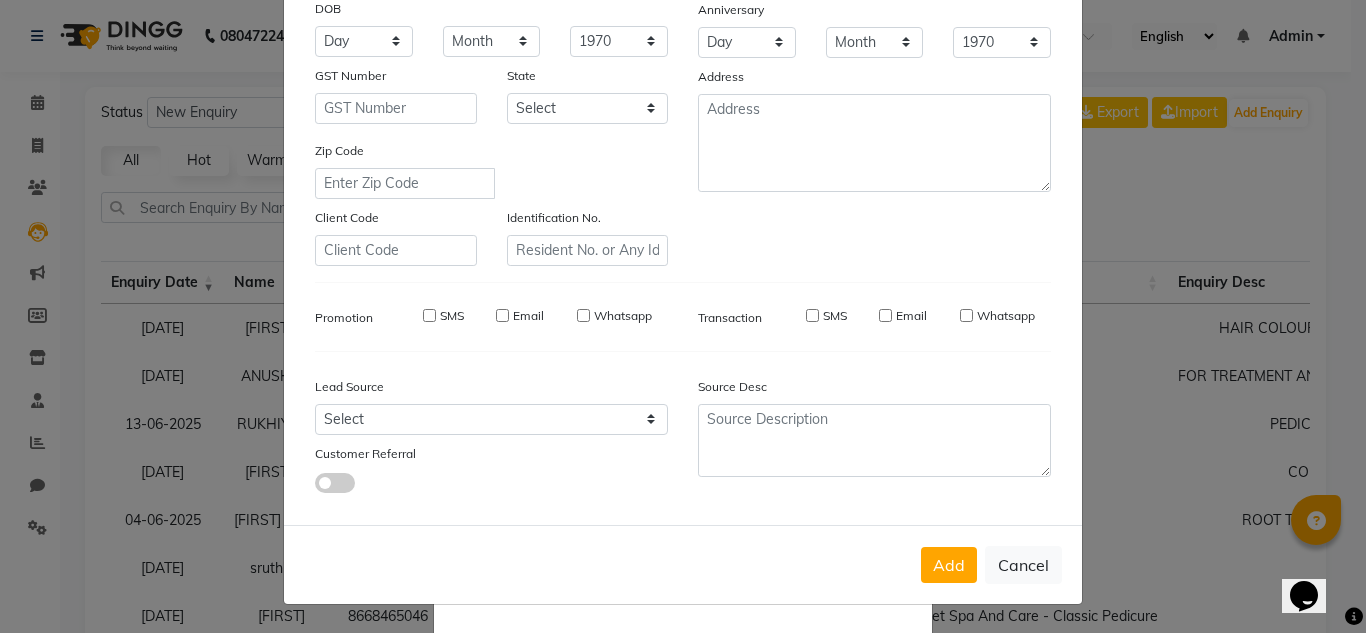 type 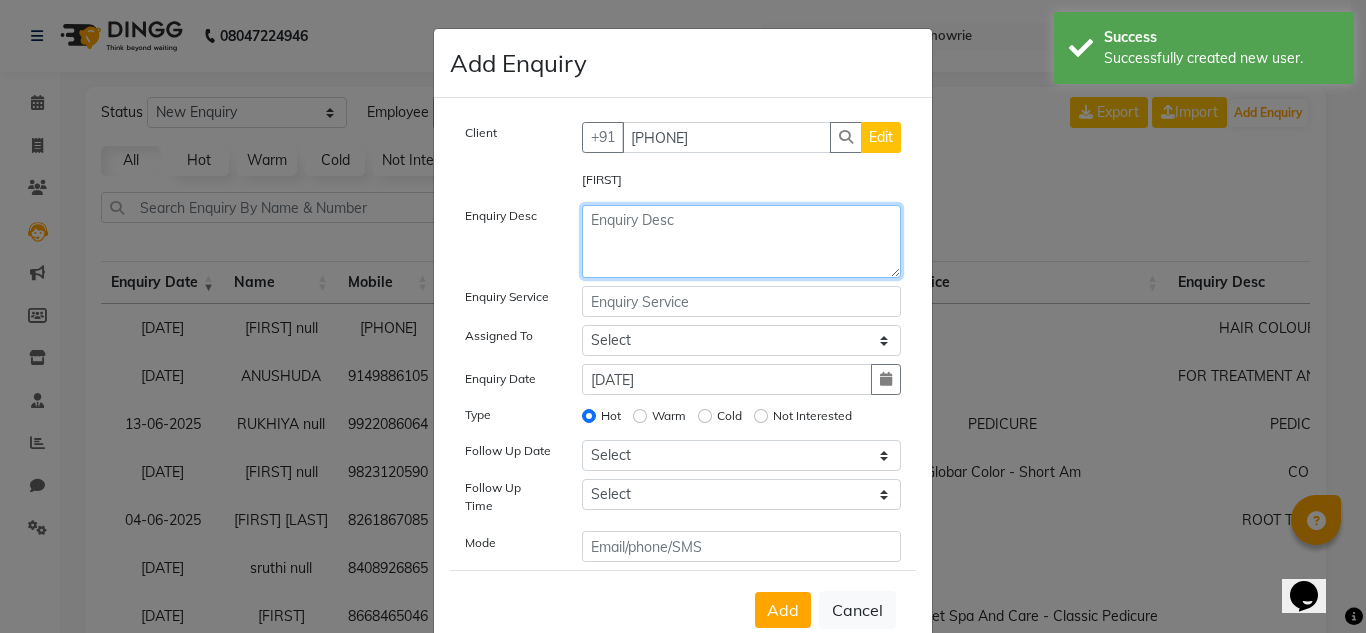 click 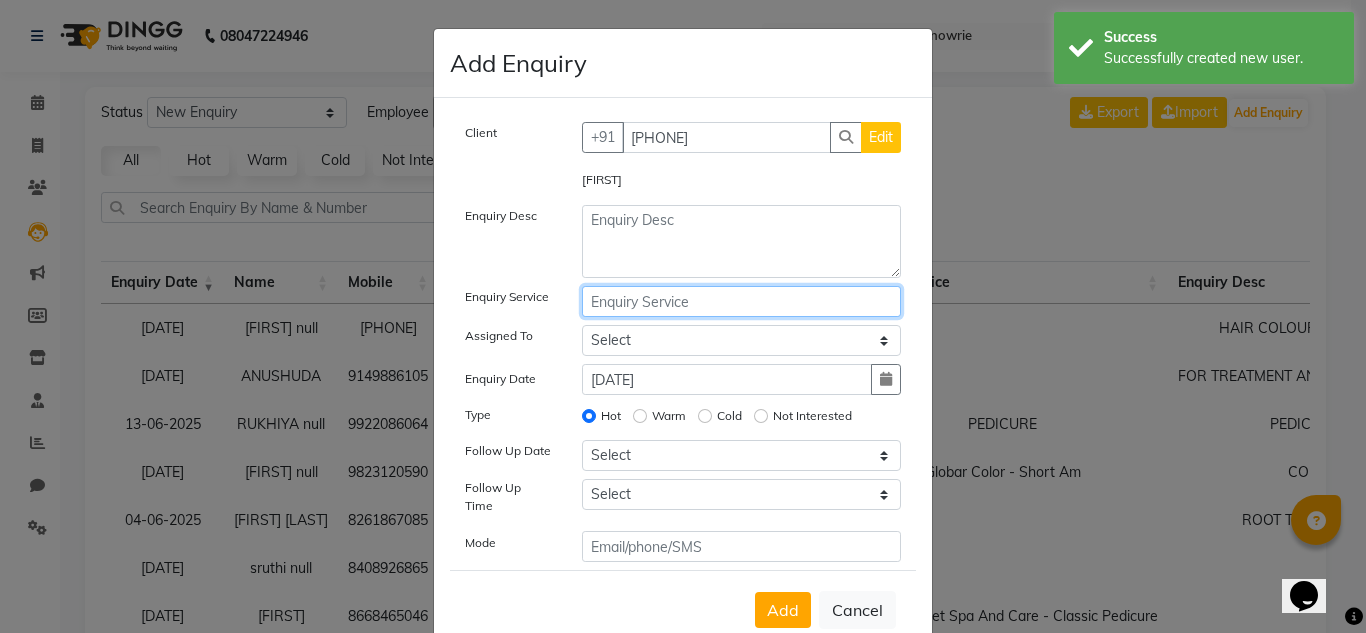 click on "Client +91 [PHONE] Edit [FIRST] Enquiry Desc Enquiry Service Assigned To Select [FIRST] [FIRST] [FIRST] [FIRST] Enquiry Date [DATE] Type Hot Warm Cold Not Interested Follow Up Date Select Today Tomorrow In 2 days (Sunday) In 3 days (Monday) In 4 days (Tuesday) In 5 days (Wednesday) In 6 days (Thursday) In 1 Week ([DATE]) In 2 Week ([DATE]) In 1 Month ([DATE]) In 2 Month ([DATE]) In 3 Month ([DATE]) Custom Date Follow Up Time Select 07:00 AM 07:15 AM 07:30 AM 07:45 AM 08:00 AM 08:15 AM 08:30 AM 08:45 AM 09:00 AM 09:15 AM 09:30 AM 09:45 AM 10:00 AM 10:15 AM 10:30 AM 10:45 AM 11:00 AM 11:15 AM 11:30 AM 11:45 AM 12:00 PM 12:15 PM 12:30 PM 12:45 PM 01:00 PM 01:15 PM 01:30 PM 01:45 PM 02:00 PM 02:15 PM 02:30 PM 02:45 PM 03:00 PM 03:15 PM 03:30 PM 03:45 PM 04:00 PM 04:15 PM 04:30 PM 04:45 PM 05:00 PM 05:15 PM 05:30 PM 05:45 PM 06:00 PM 06:15 PM 06:30 PM 06:45 PM 07:00 PM 07:15 PM 07:30 PM 07:45 PM 08:00 PM 08:15 PM 08:30 PM 08:45 PM 09:00 PM 09:15 PM 09:30 PM 09:45 PM" 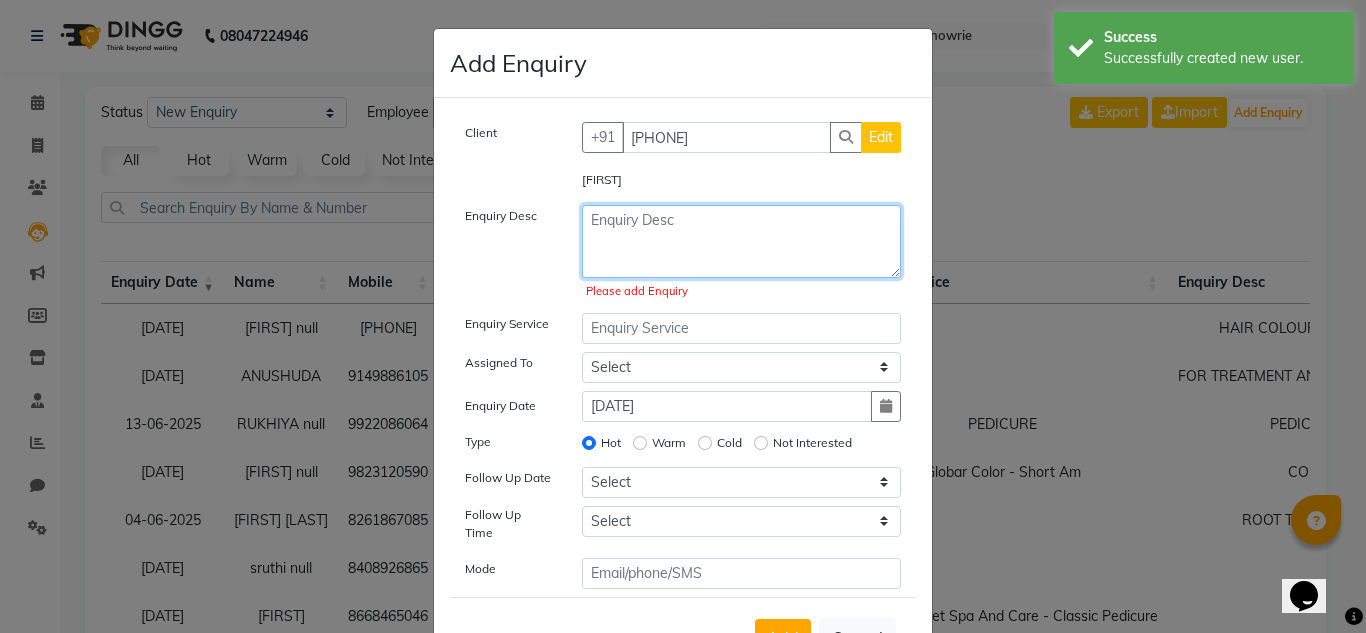 click 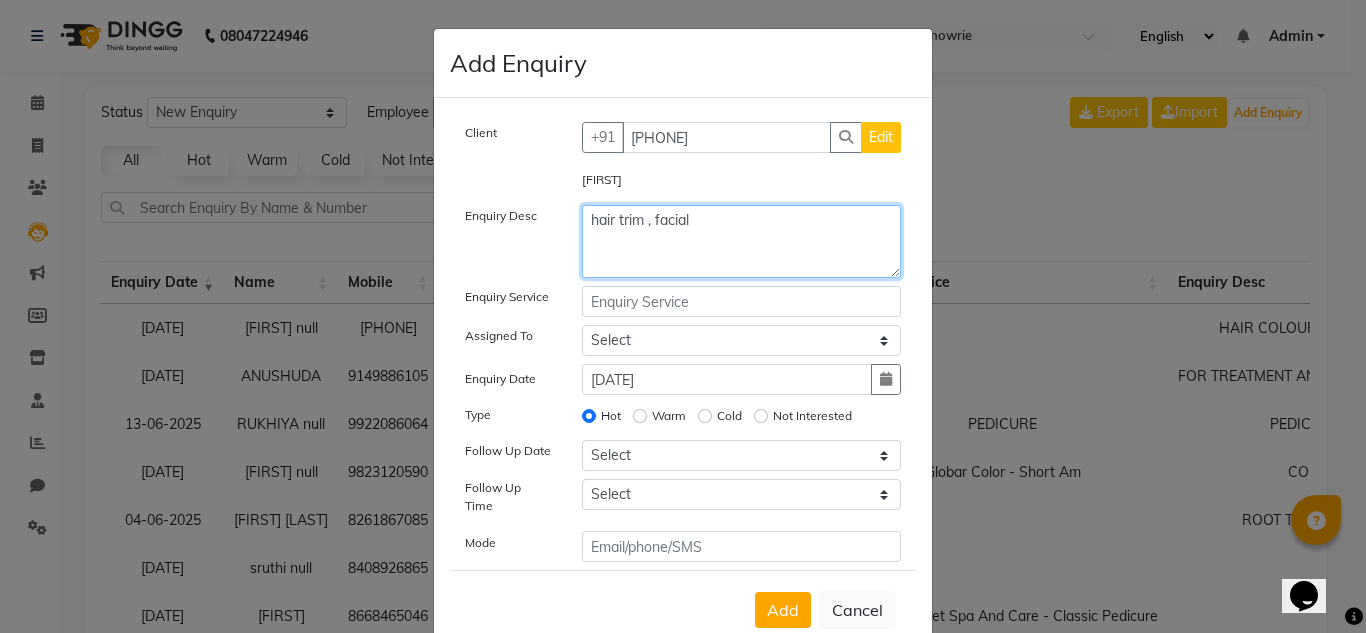 click on "hair trim , facial" 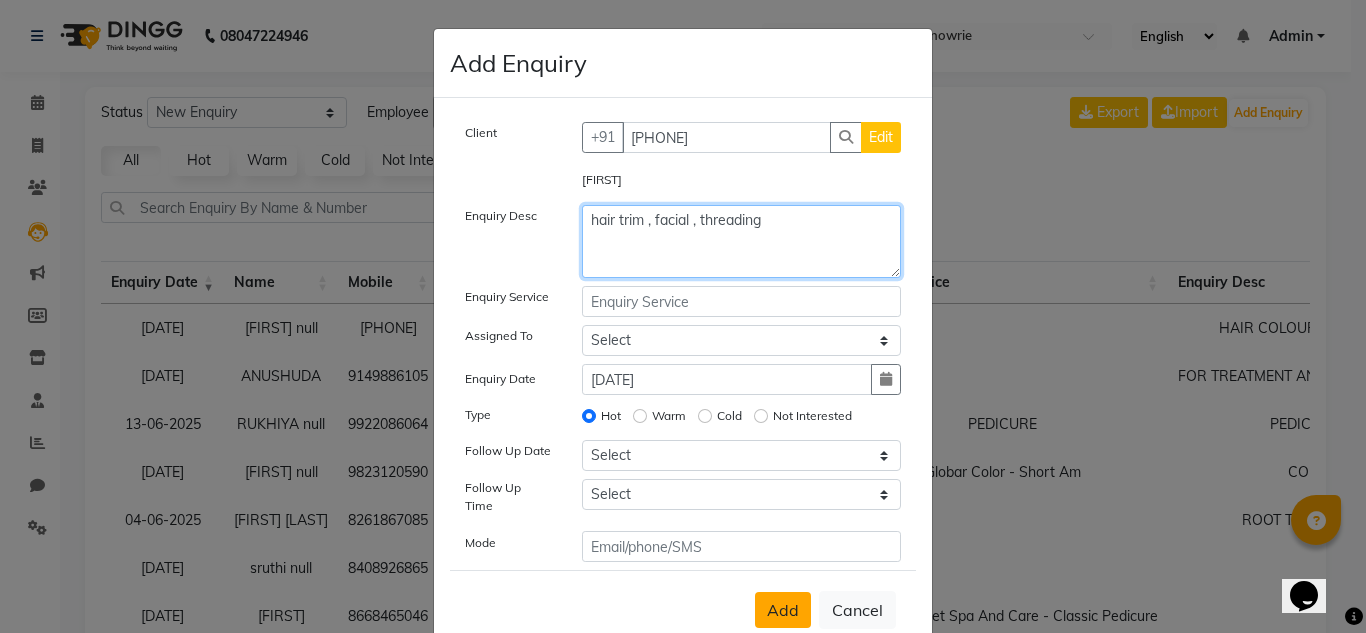 type on "hair trim , facial , threading" 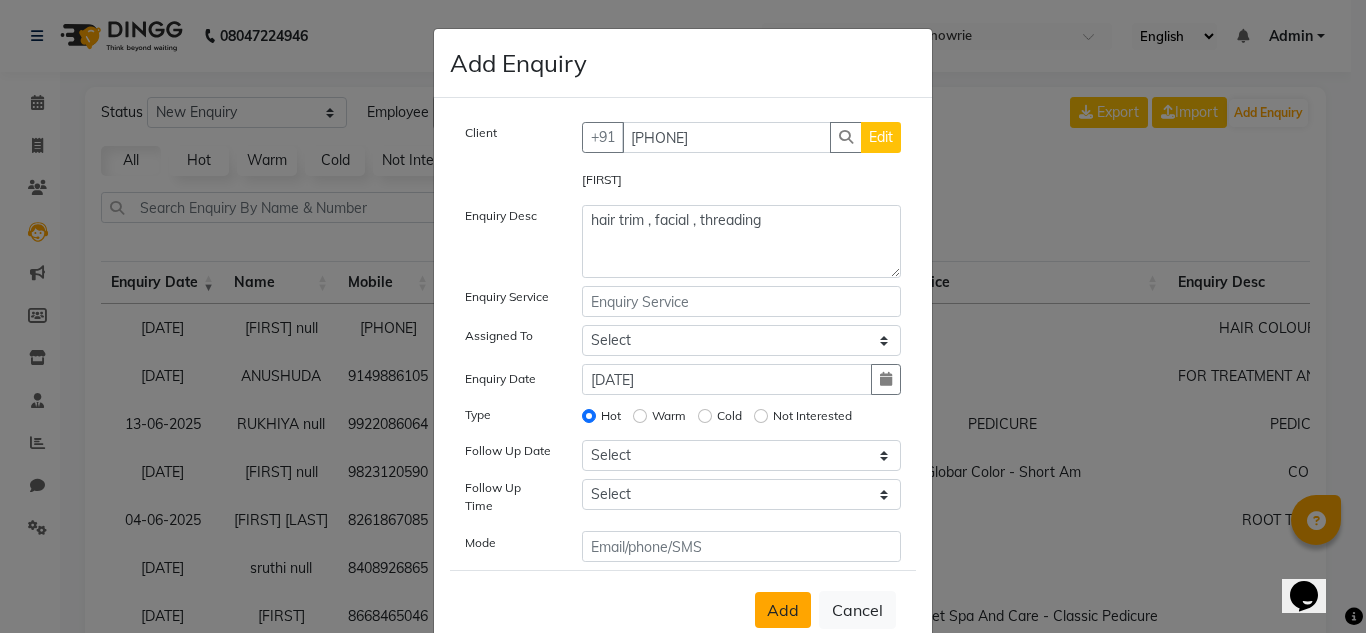 click on "Add" at bounding box center [783, 610] 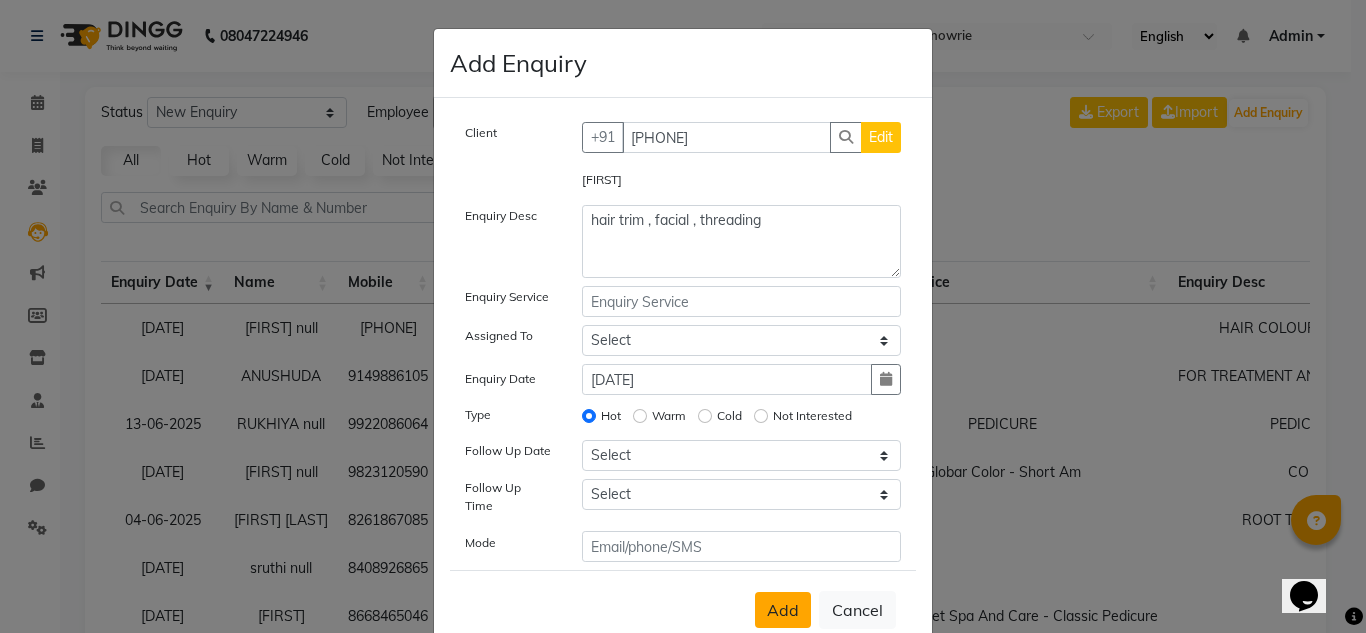 type 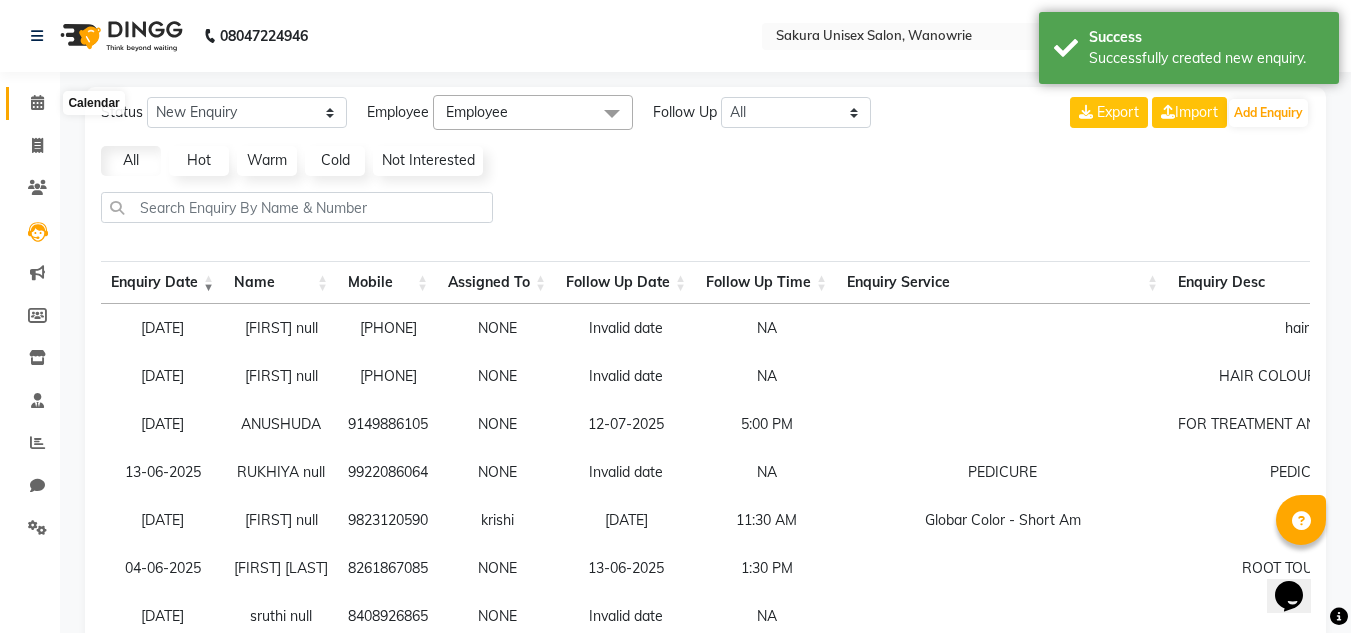 drag, startPoint x: 28, startPoint y: 93, endPoint x: 87, endPoint y: 86, distance: 59.413803 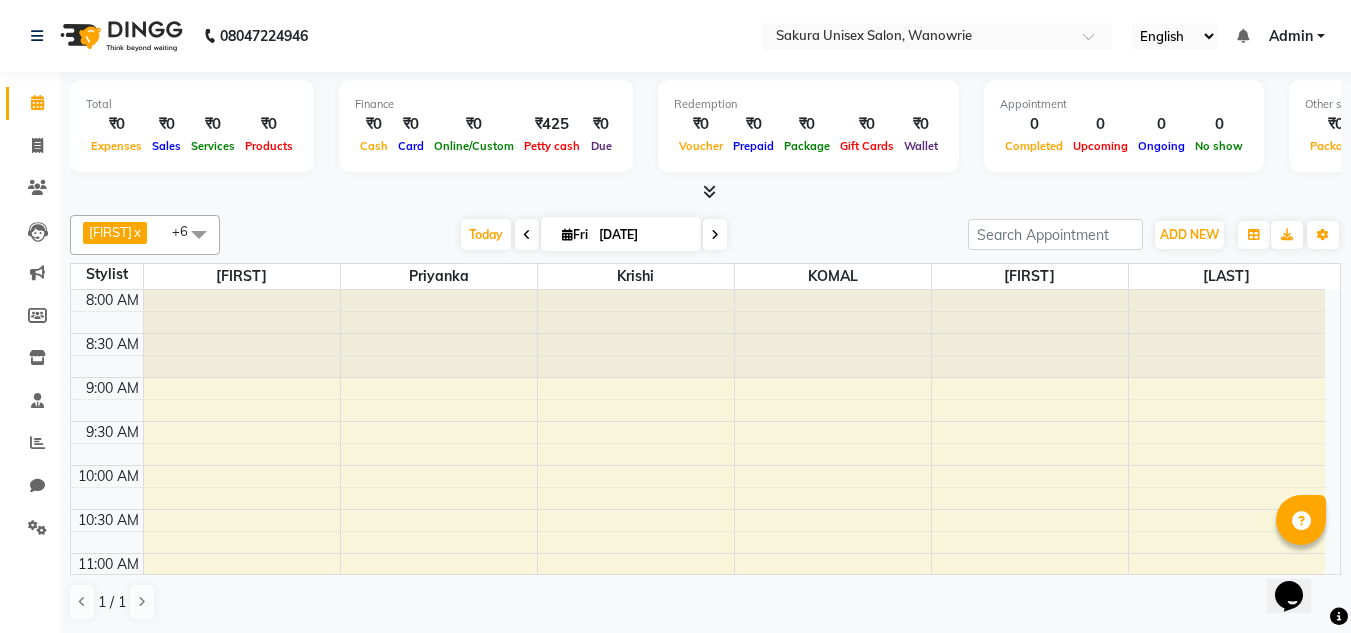 scroll, scrollTop: 1, scrollLeft: 0, axis: vertical 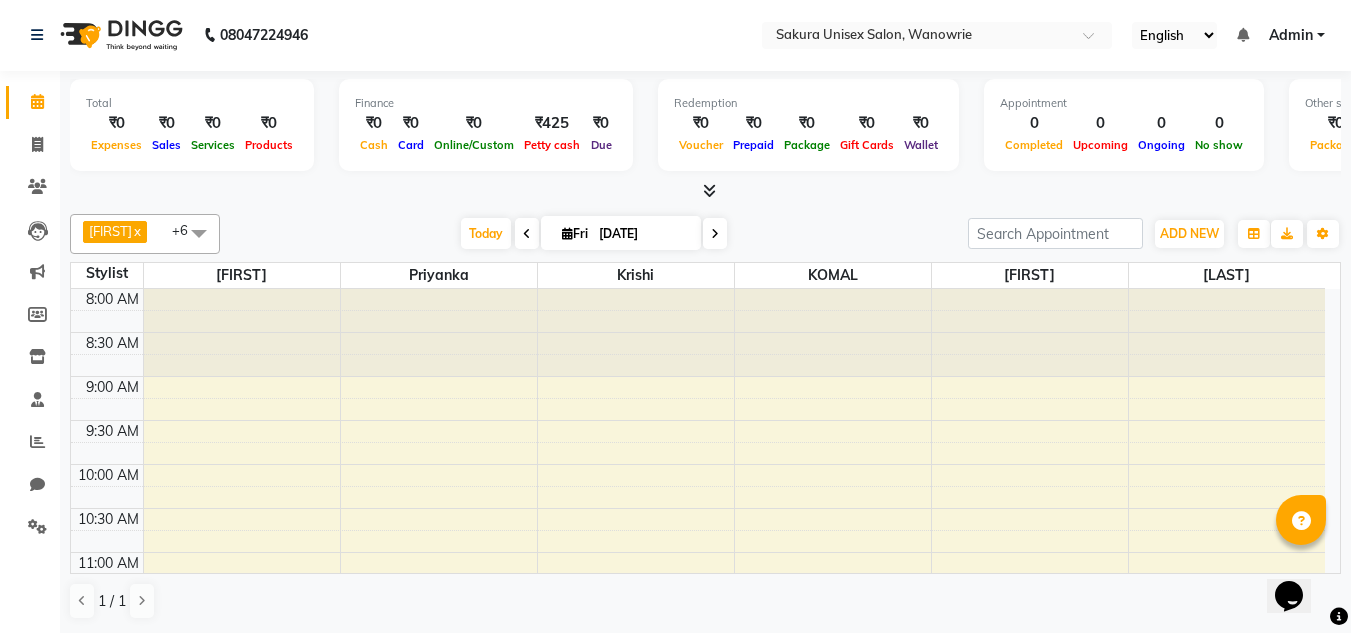 click at bounding box center [709, 190] 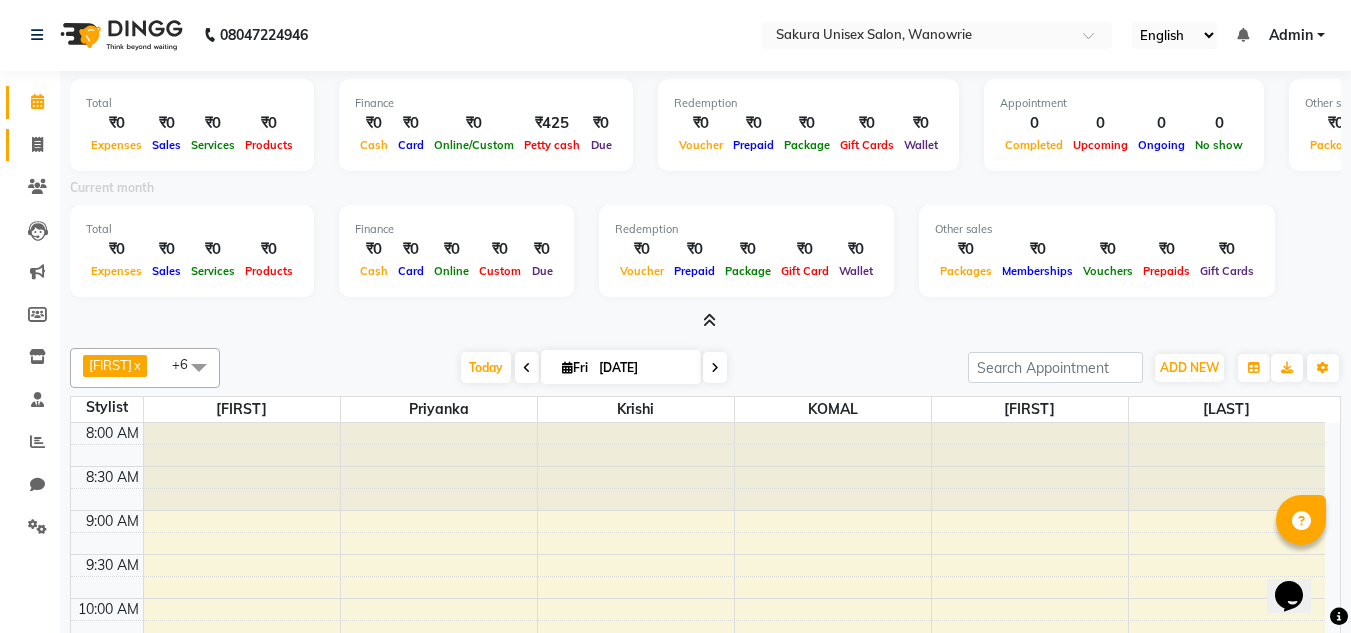 drag, startPoint x: 12, startPoint y: 148, endPoint x: 31, endPoint y: 150, distance: 19.104973 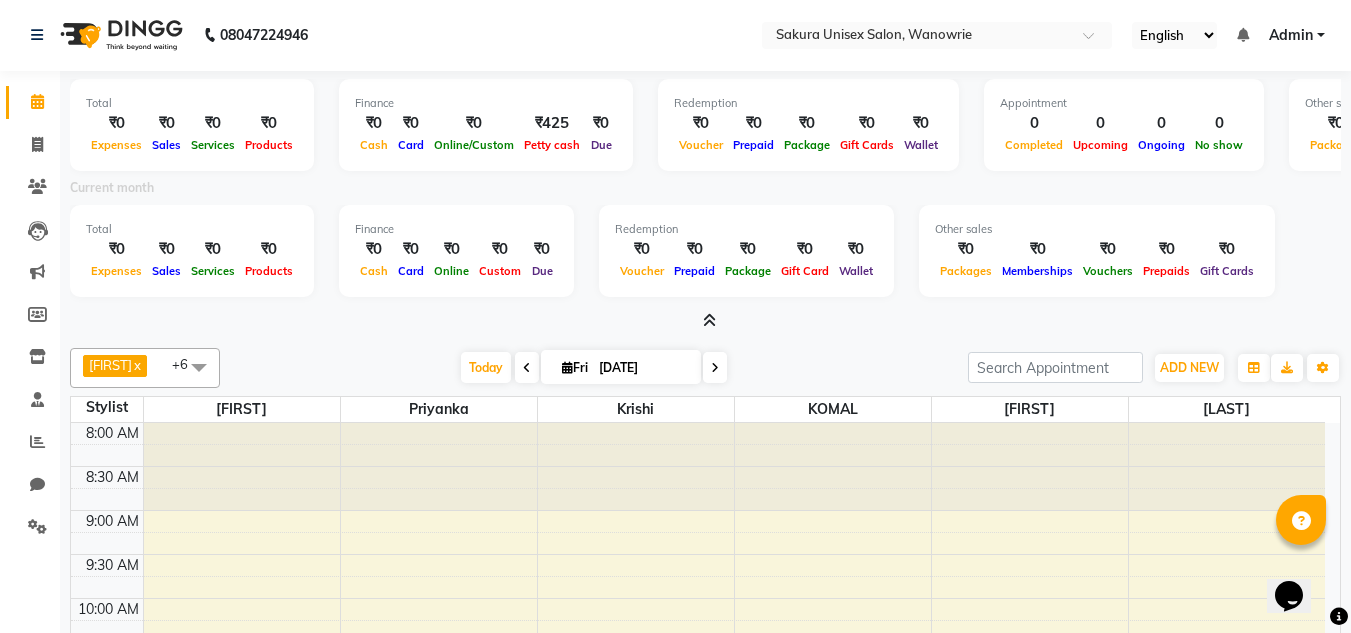 select on "7662" 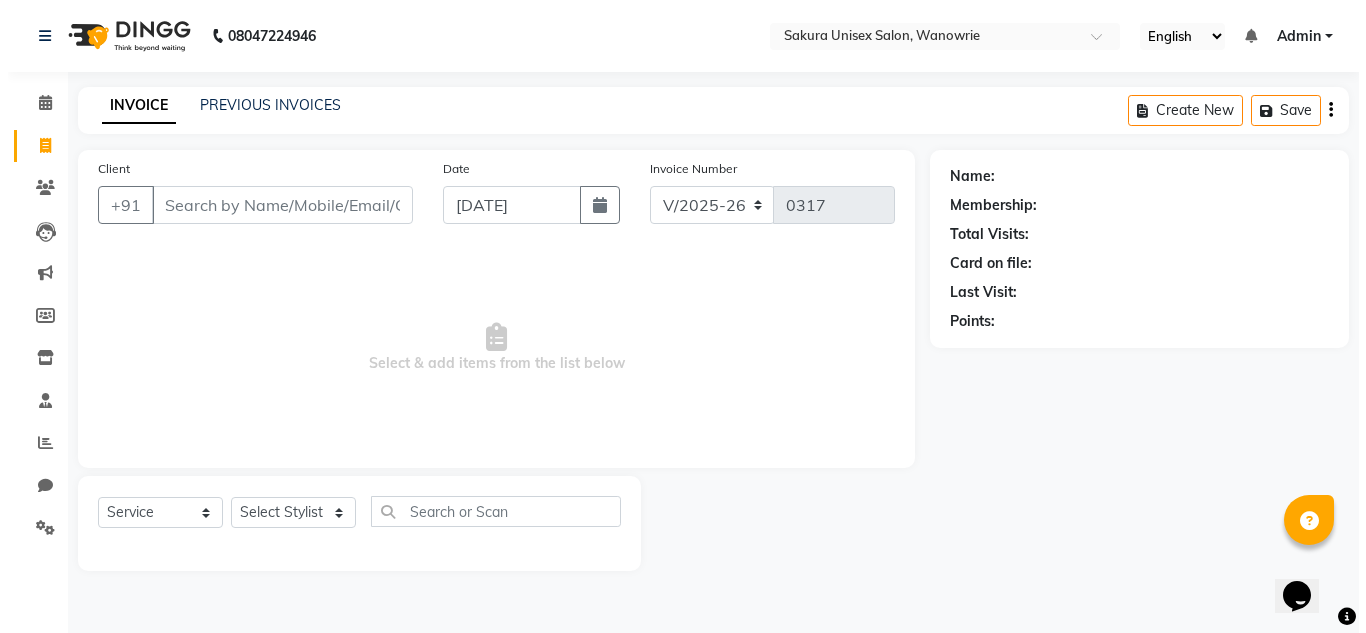 scroll, scrollTop: 0, scrollLeft: 0, axis: both 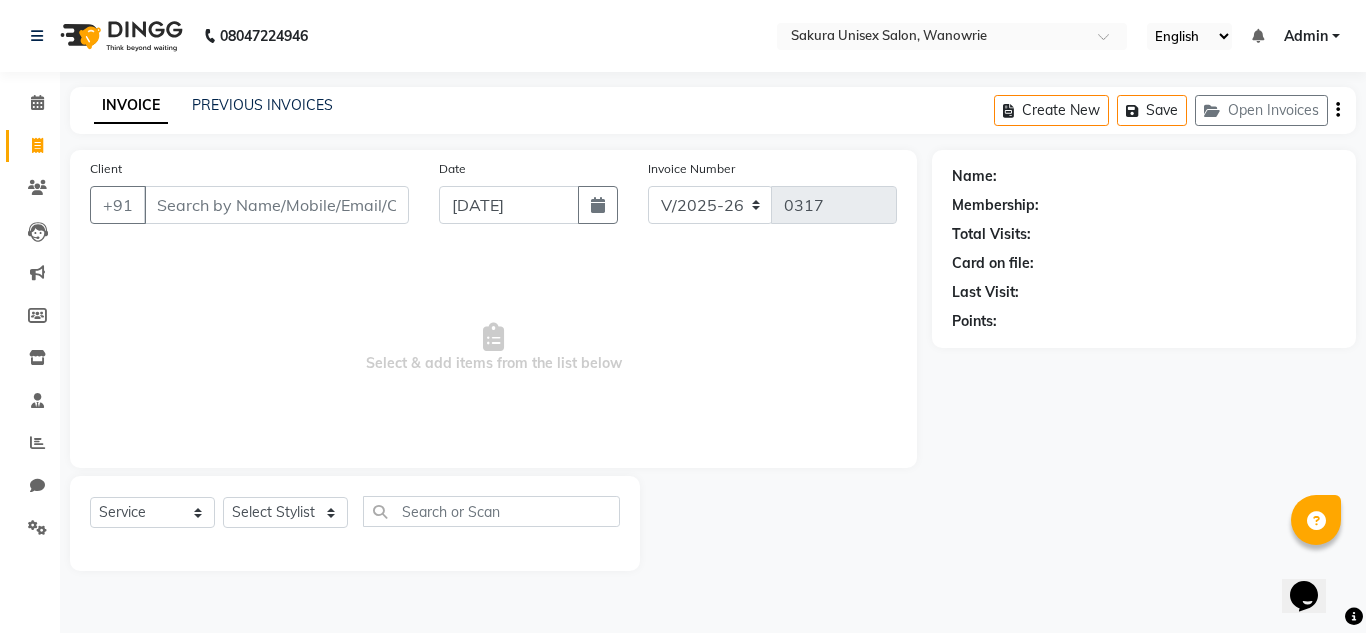 click on "Select & add items from the list below" at bounding box center (493, 348) 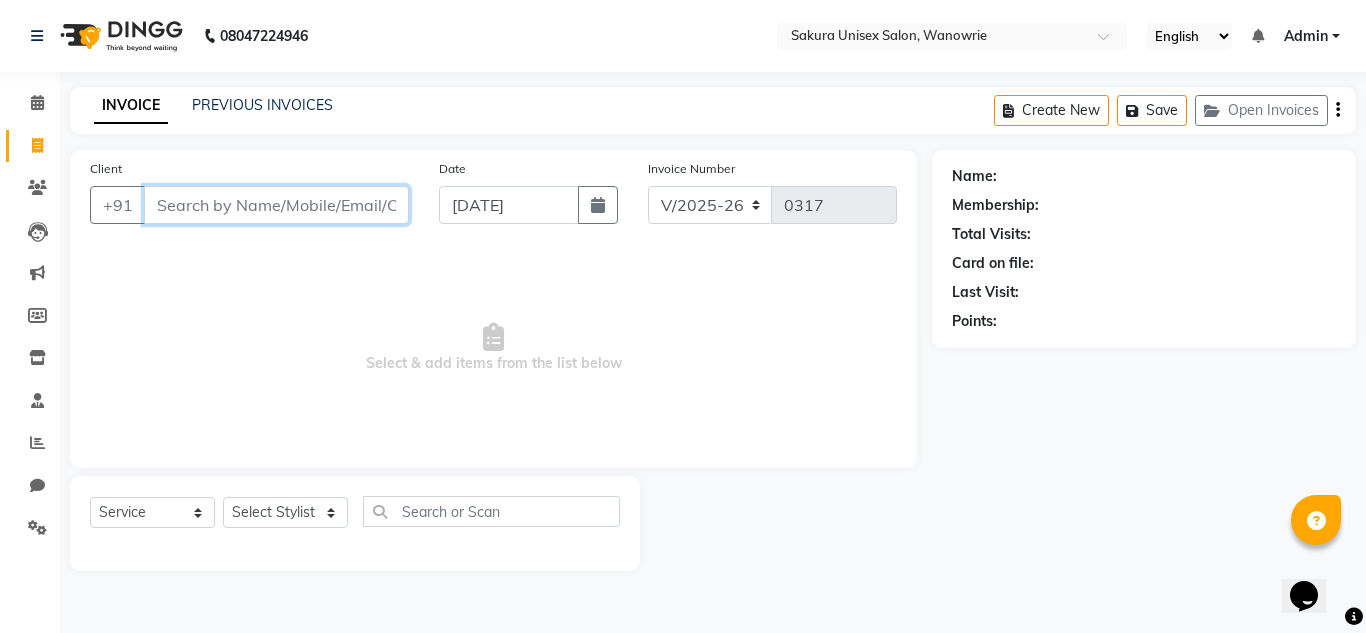 click on "Client" at bounding box center (276, 205) 